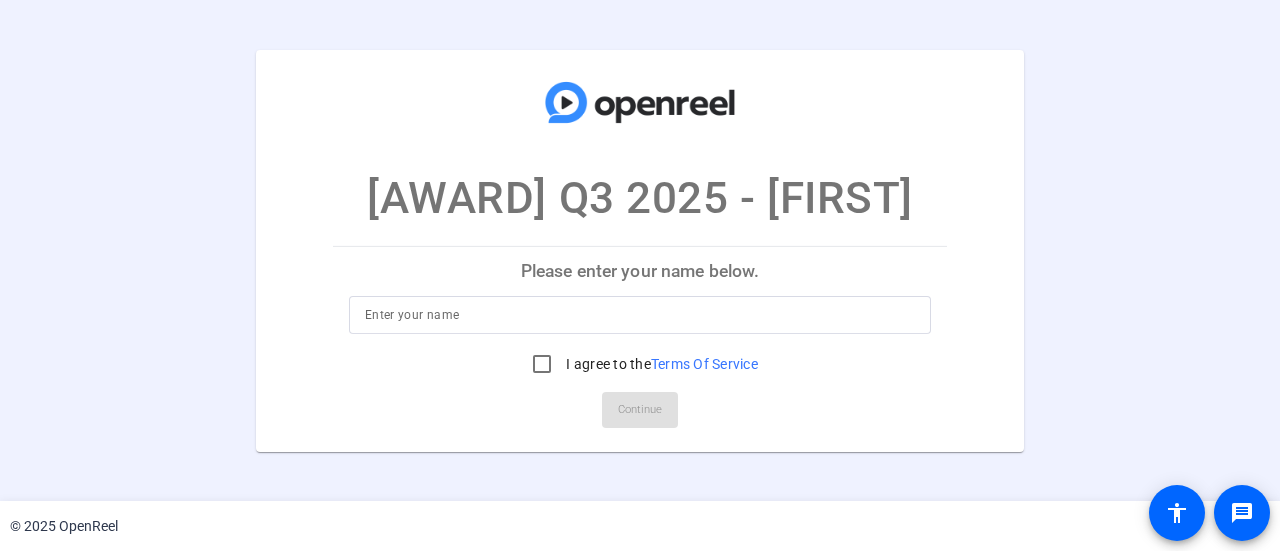 scroll, scrollTop: 0, scrollLeft: 0, axis: both 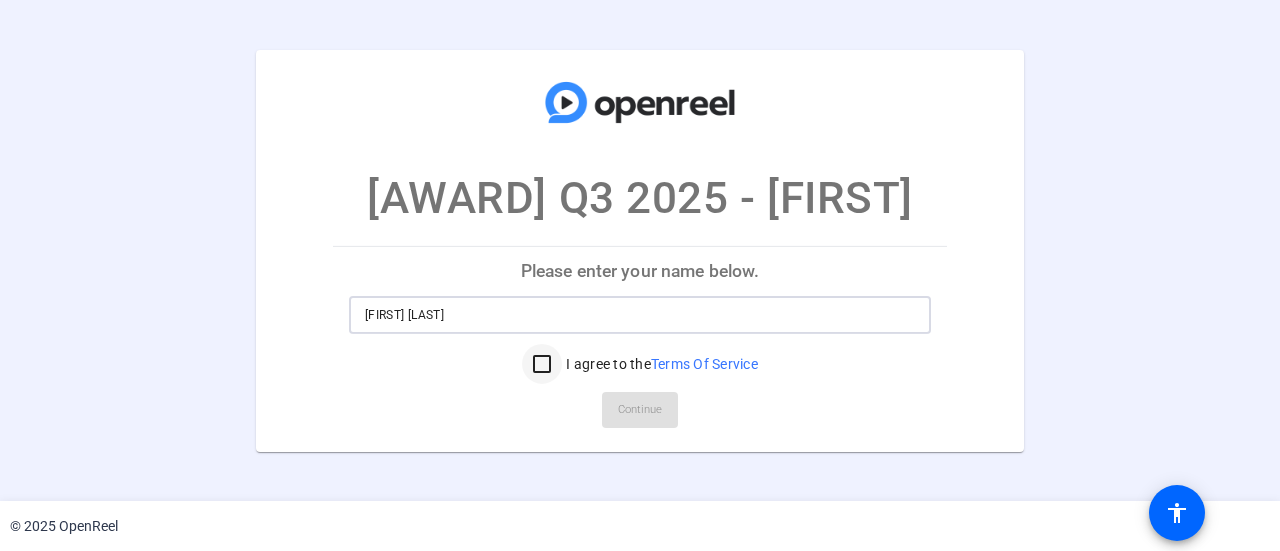 type on "[FIRST] [LAST]" 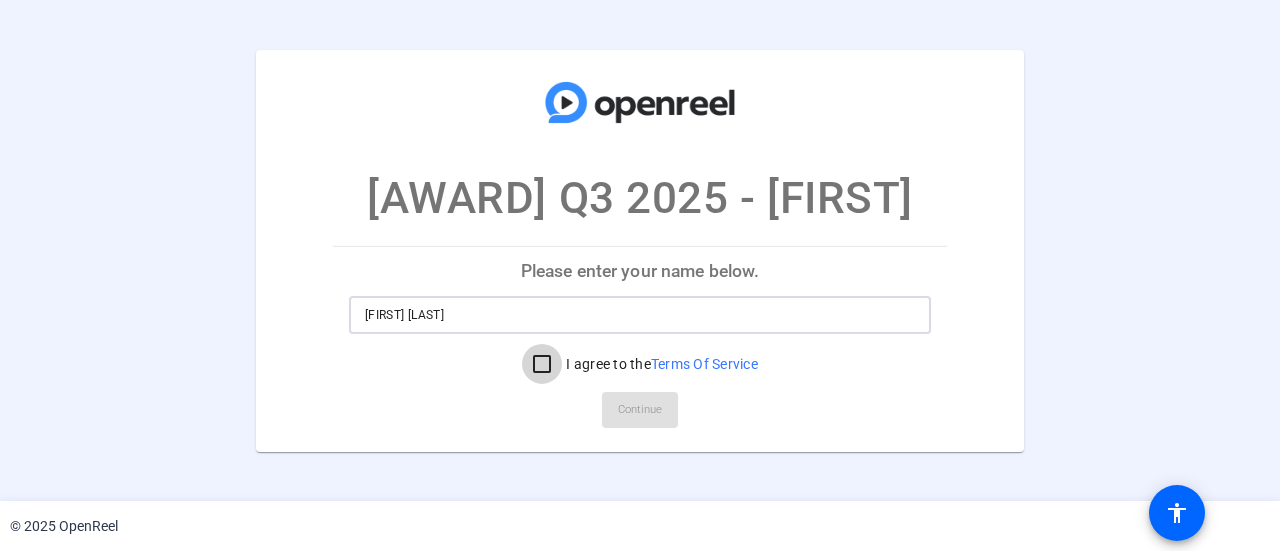 click on "I agree to the  Terms Of Service" at bounding box center [542, 364] 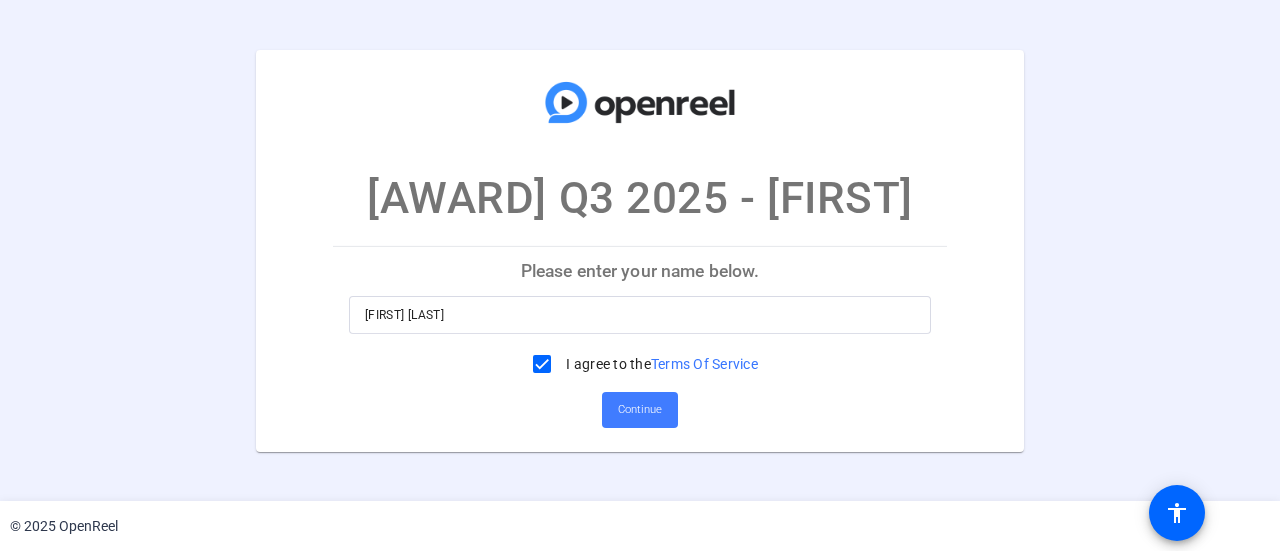 click on "Continue" 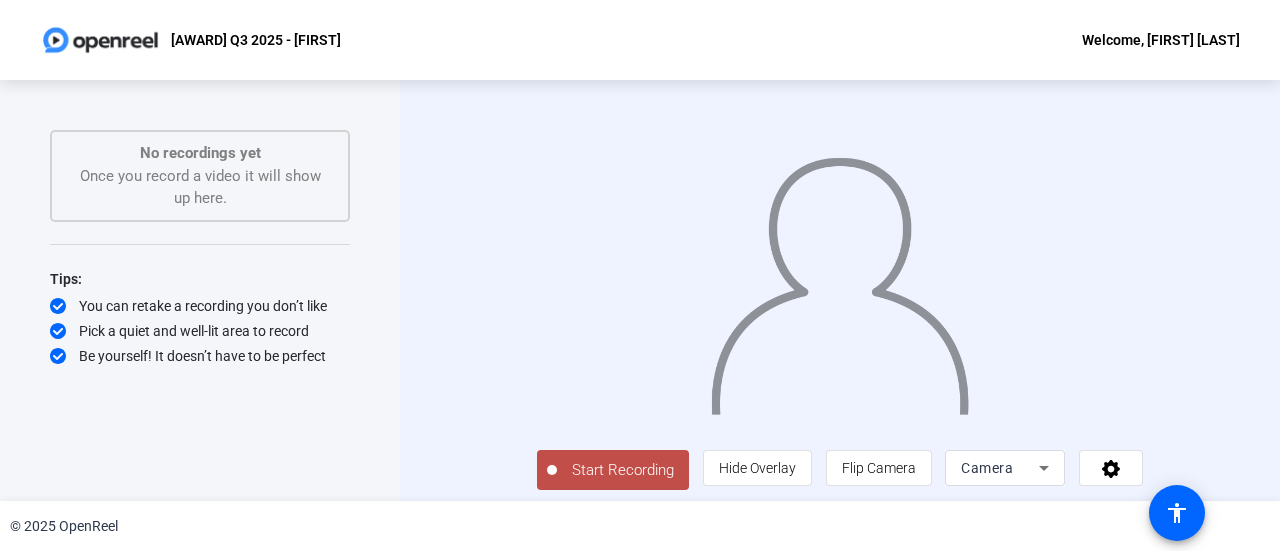 scroll, scrollTop: 44, scrollLeft: 0, axis: vertical 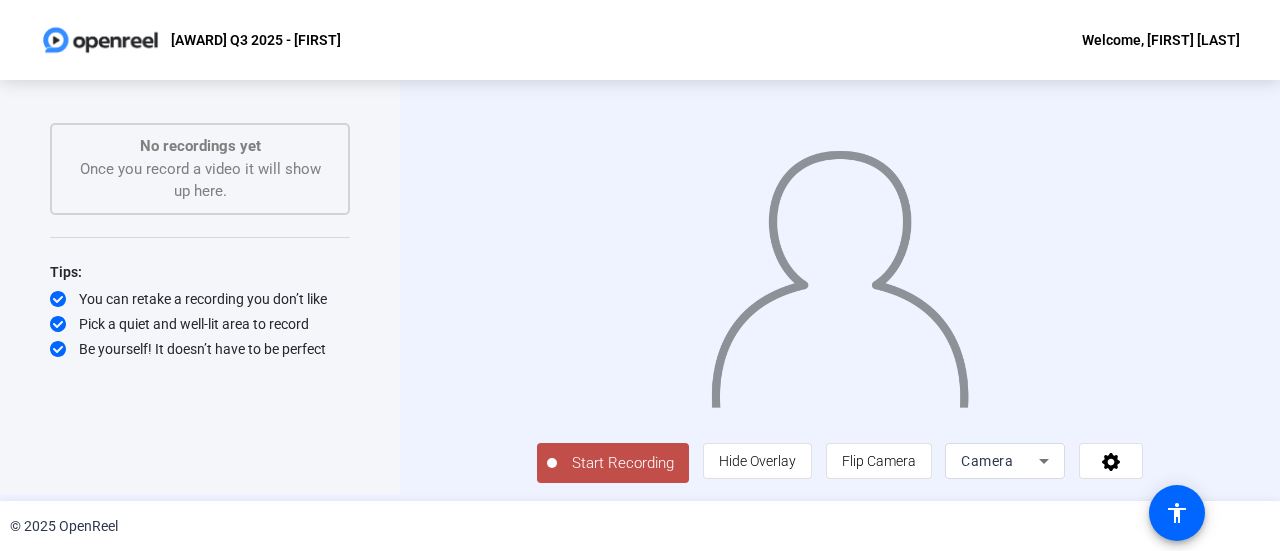 click on "Start Recording" 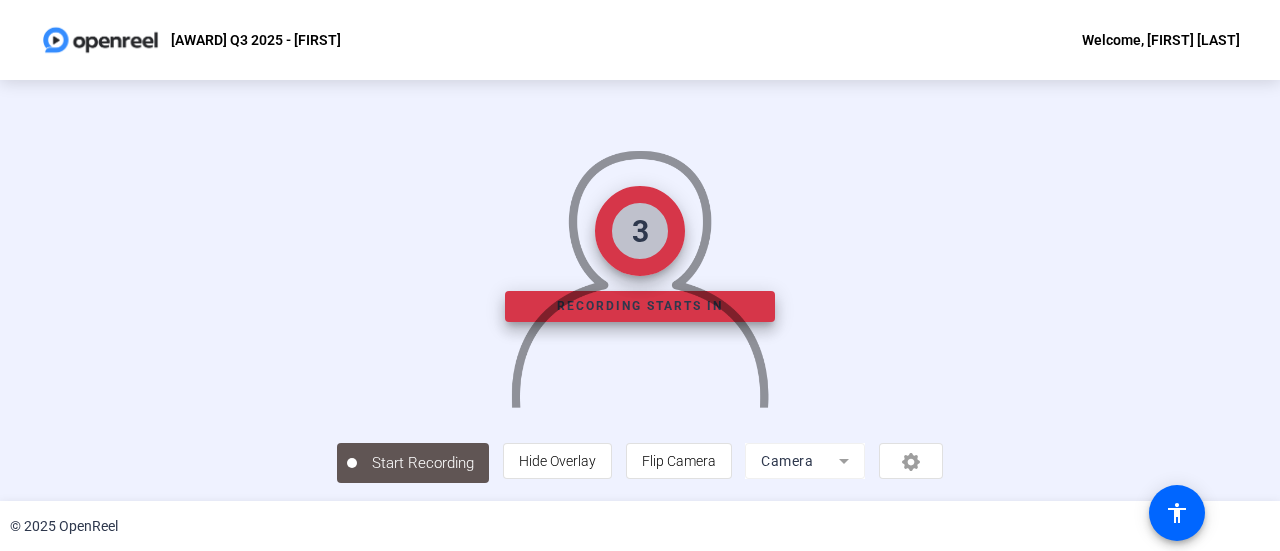 scroll, scrollTop: 0, scrollLeft: 0, axis: both 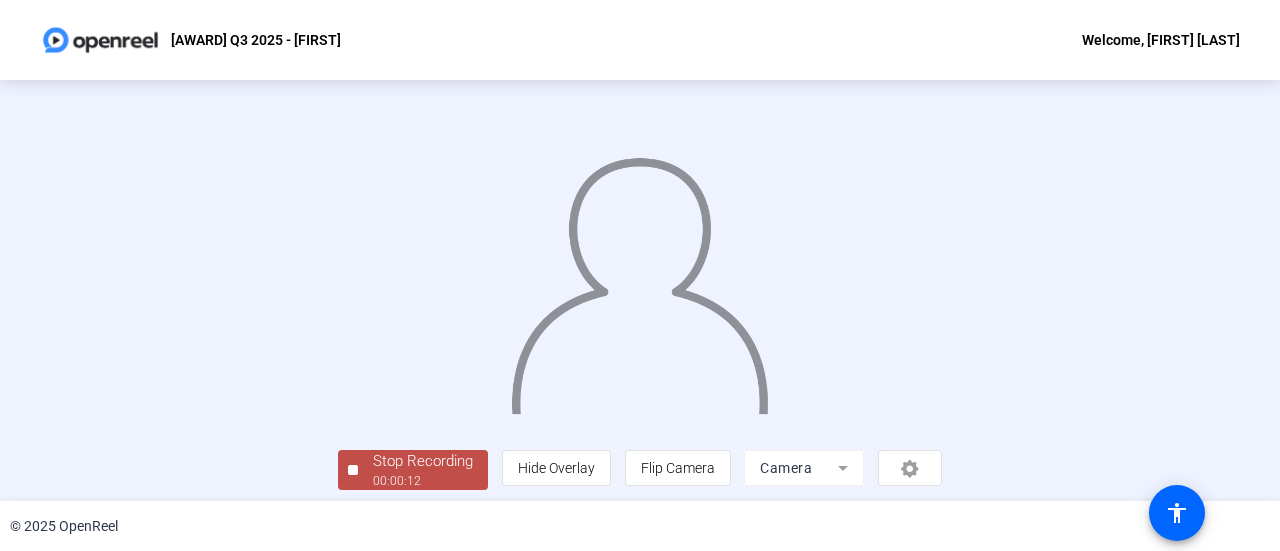 click 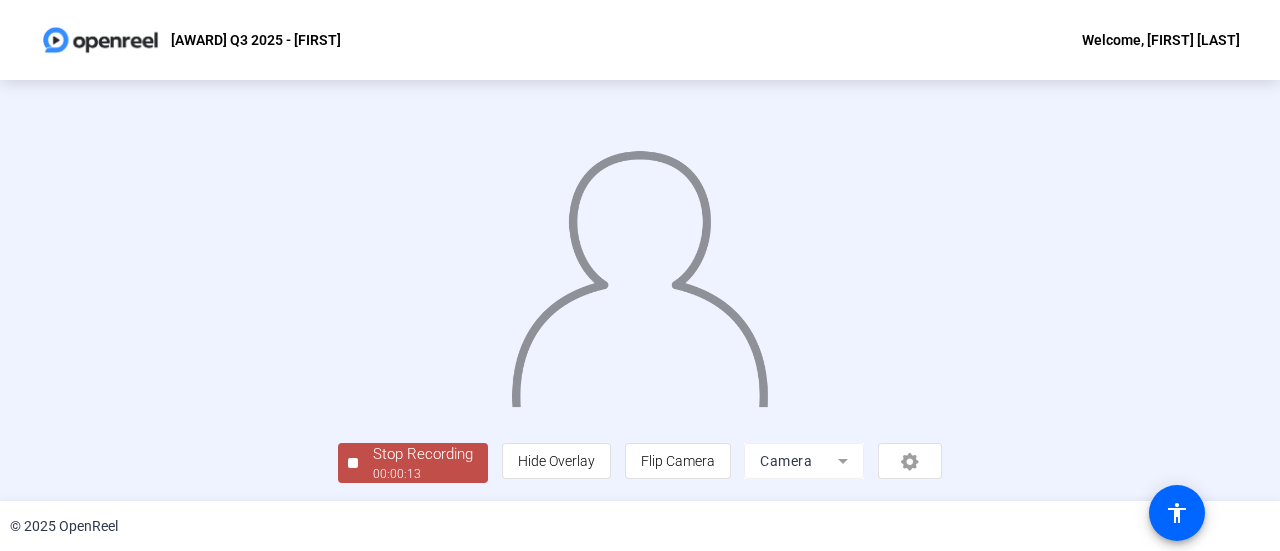 scroll, scrollTop: 140, scrollLeft: 0, axis: vertical 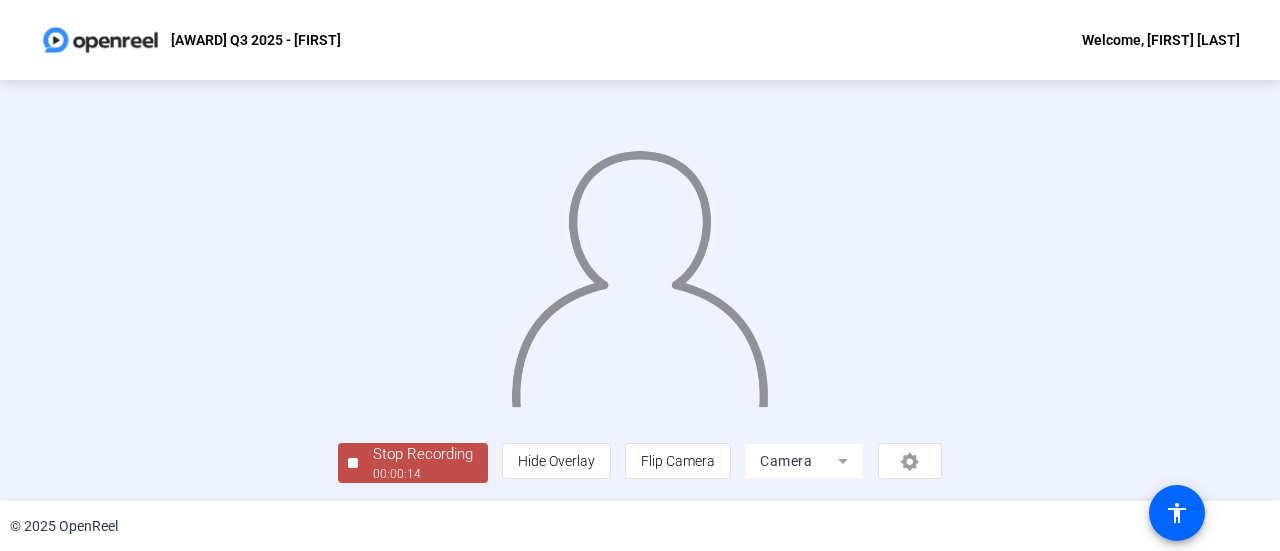 click on "Stop Recording" 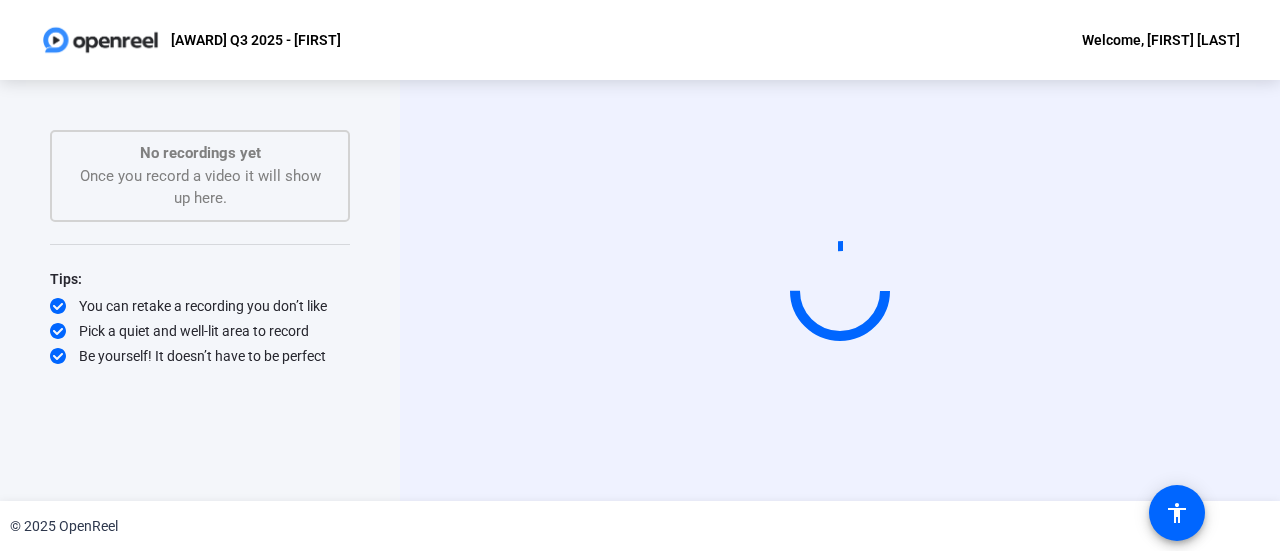 scroll, scrollTop: 0, scrollLeft: 0, axis: both 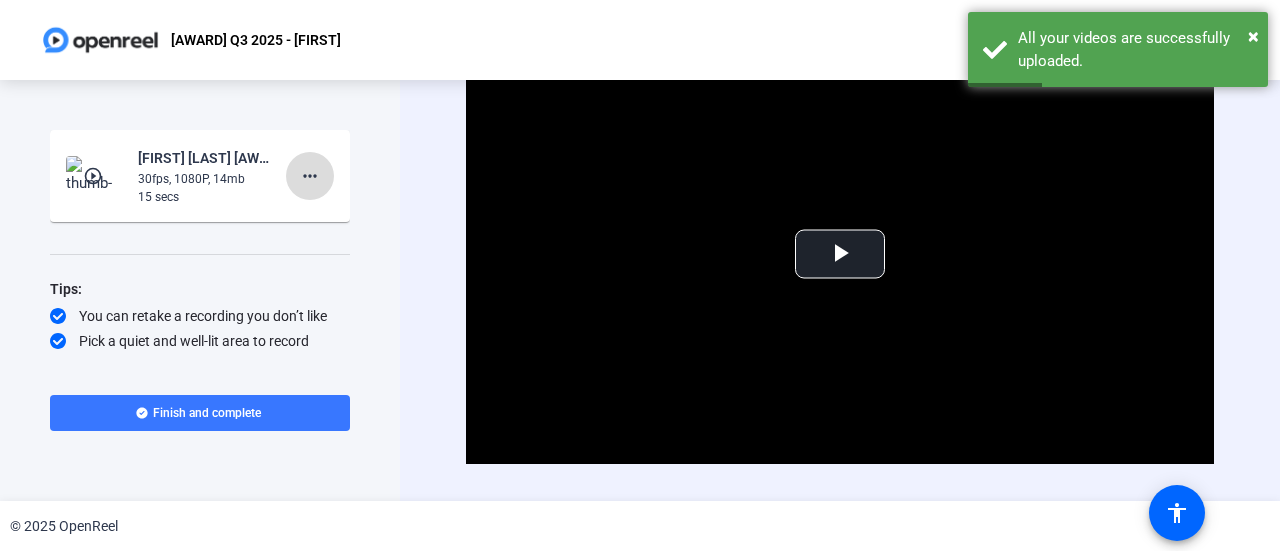 click on "more_horiz" 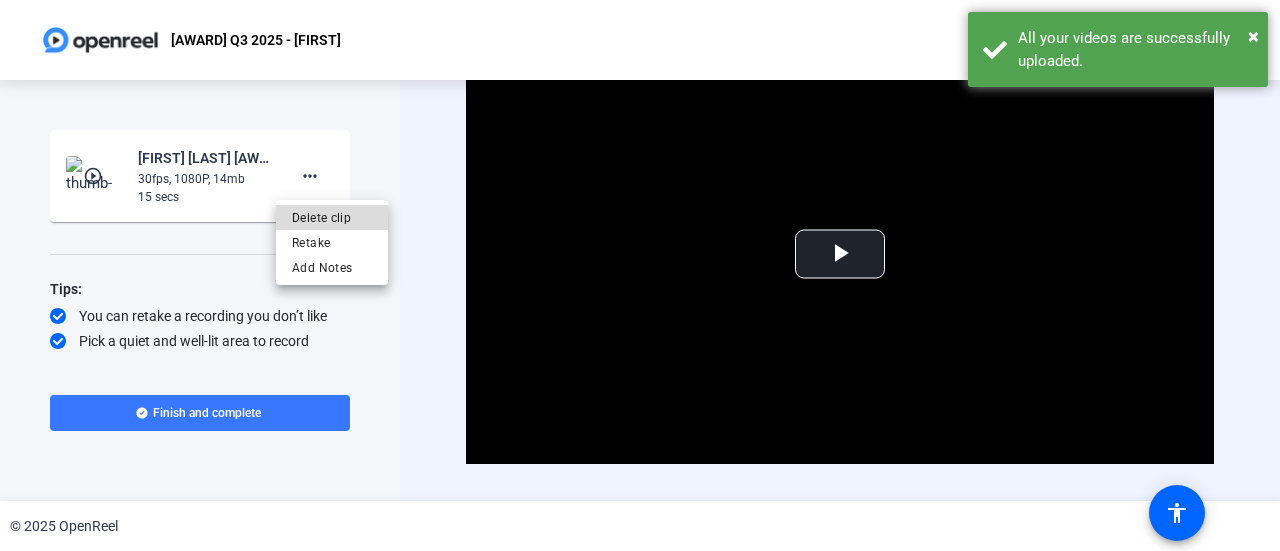 click on "Delete clip" at bounding box center (332, 218) 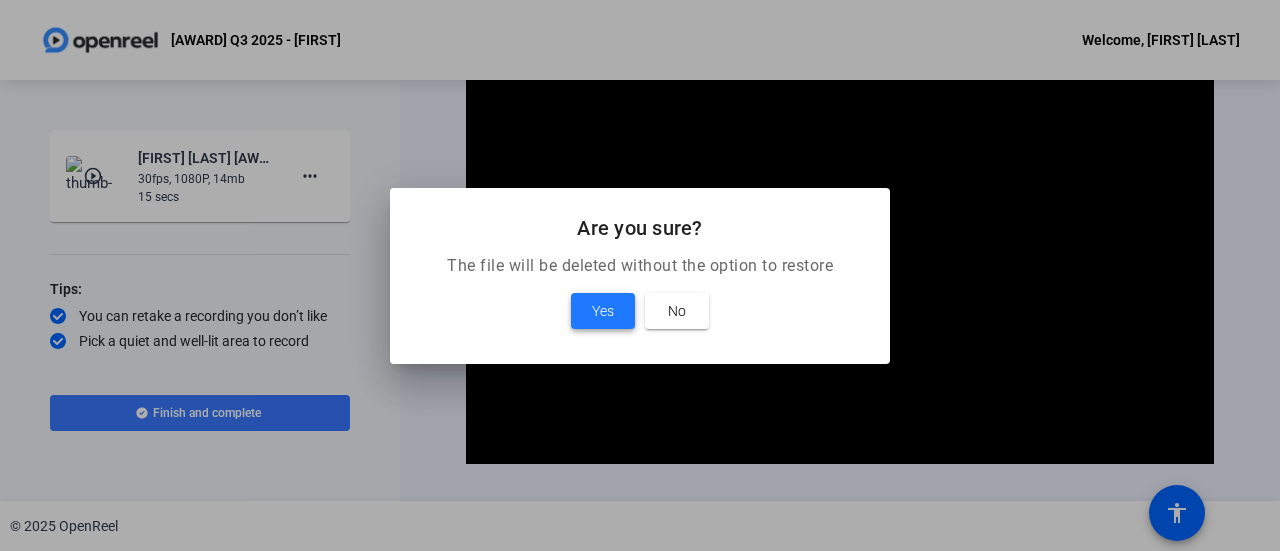 click at bounding box center (603, 311) 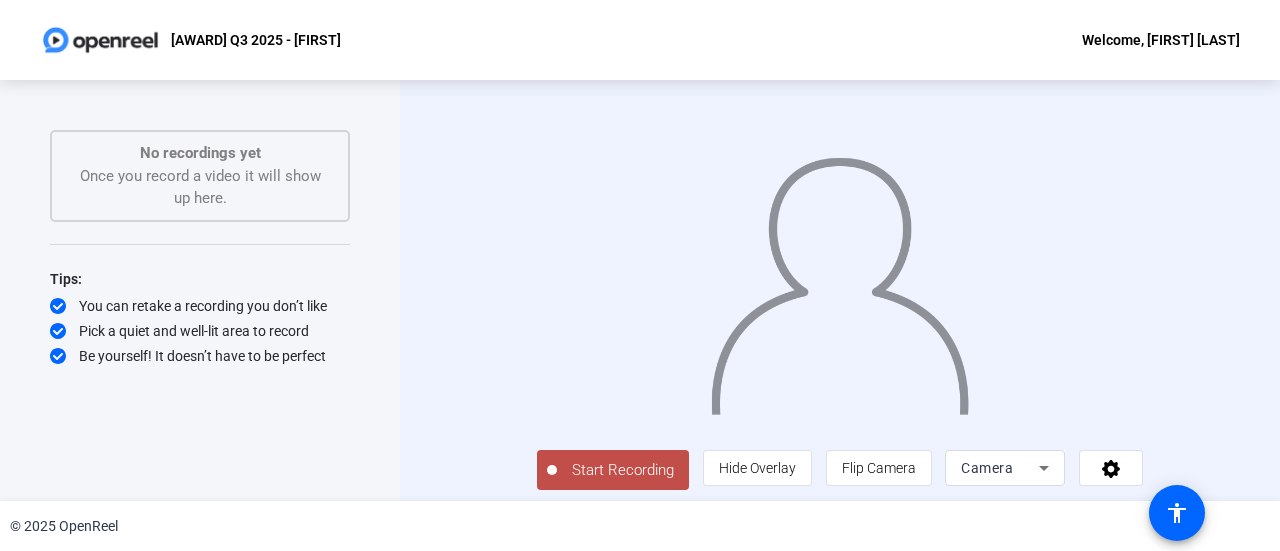 scroll, scrollTop: 44, scrollLeft: 0, axis: vertical 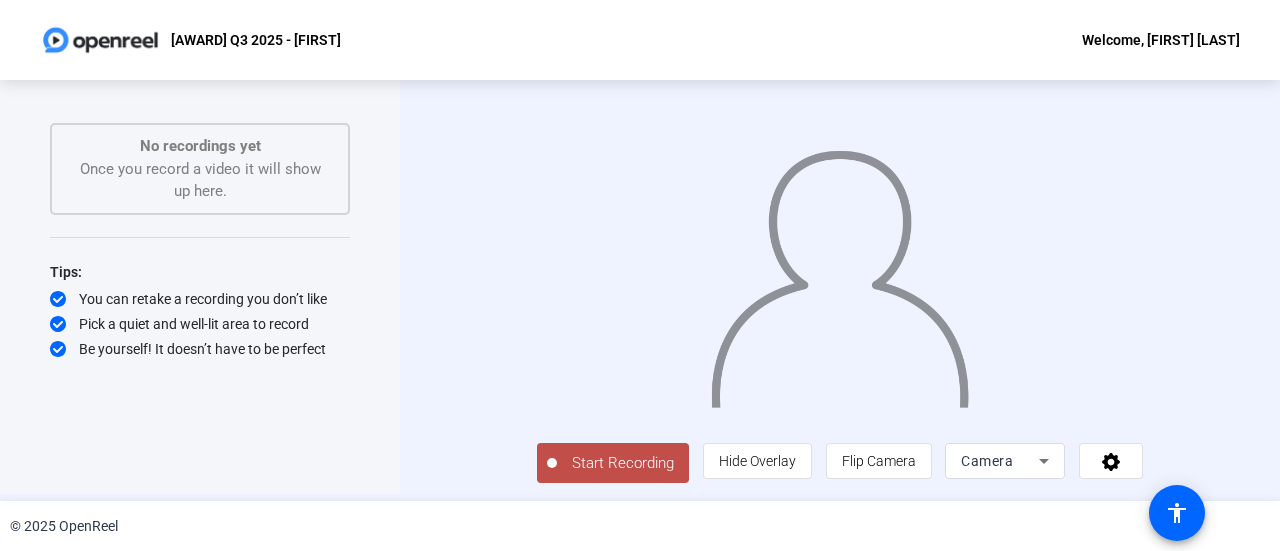 click on "Start Recording" 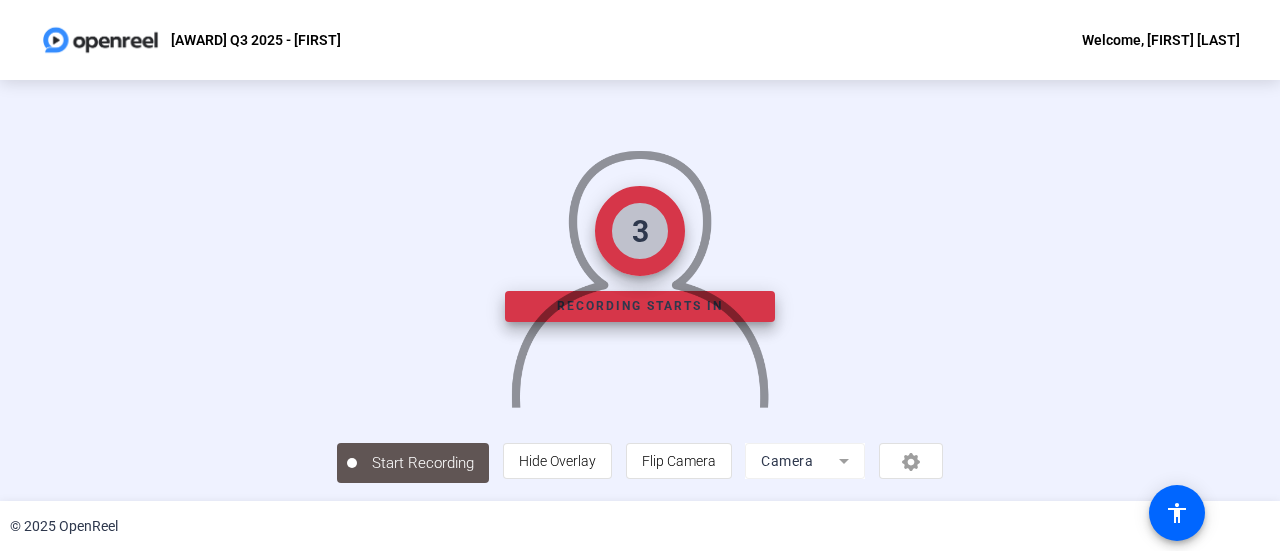 scroll, scrollTop: 0, scrollLeft: 0, axis: both 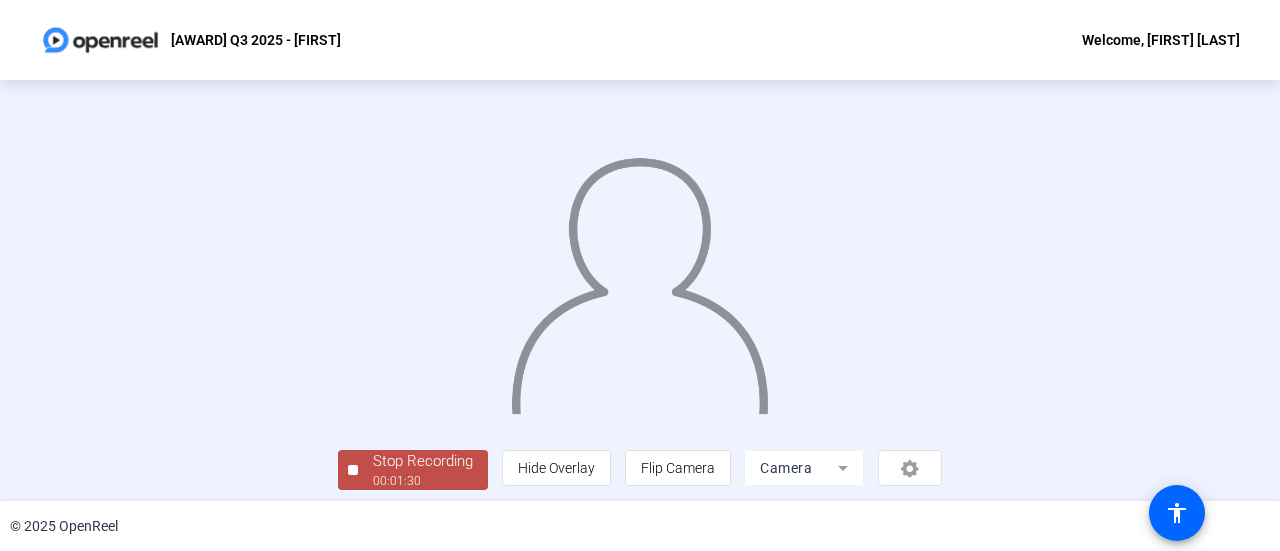 click 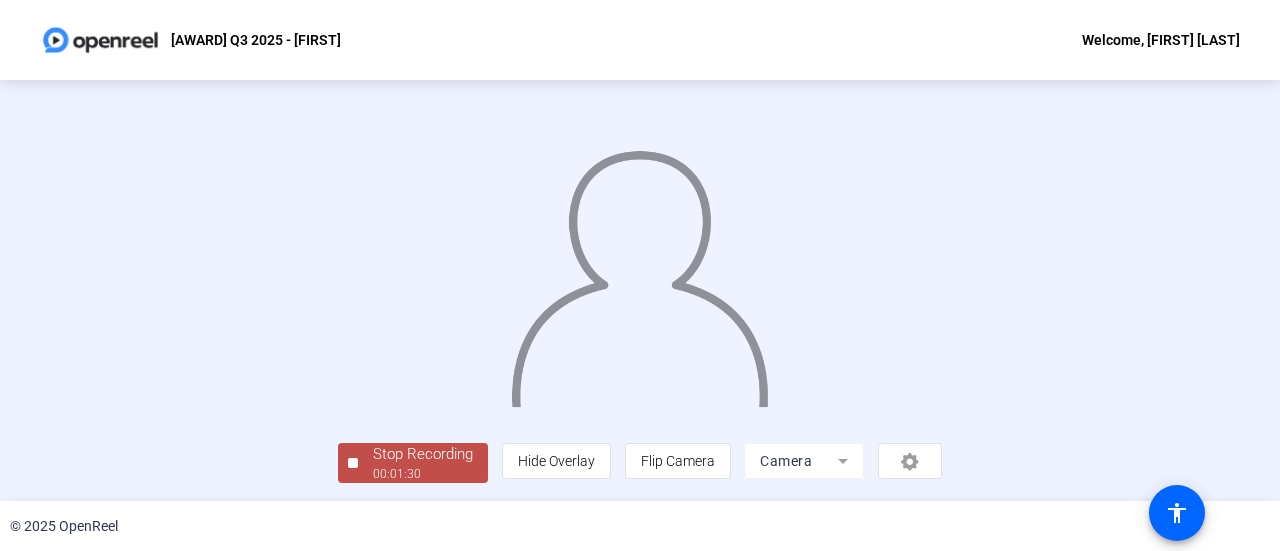 scroll, scrollTop: 140, scrollLeft: 0, axis: vertical 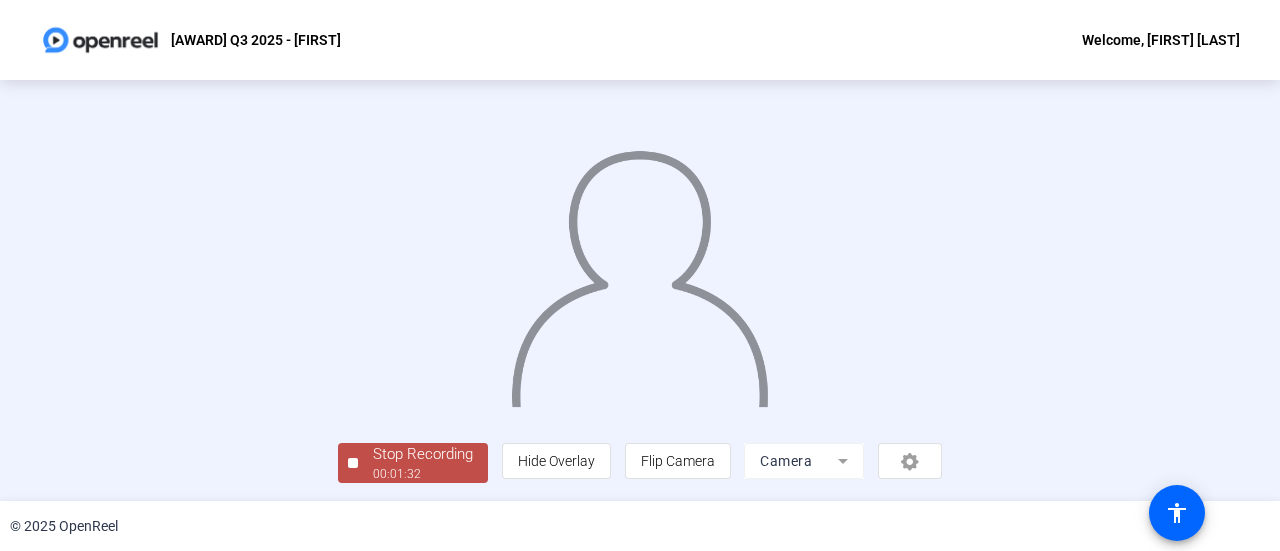 click on "Stop Recording  00:01:32" 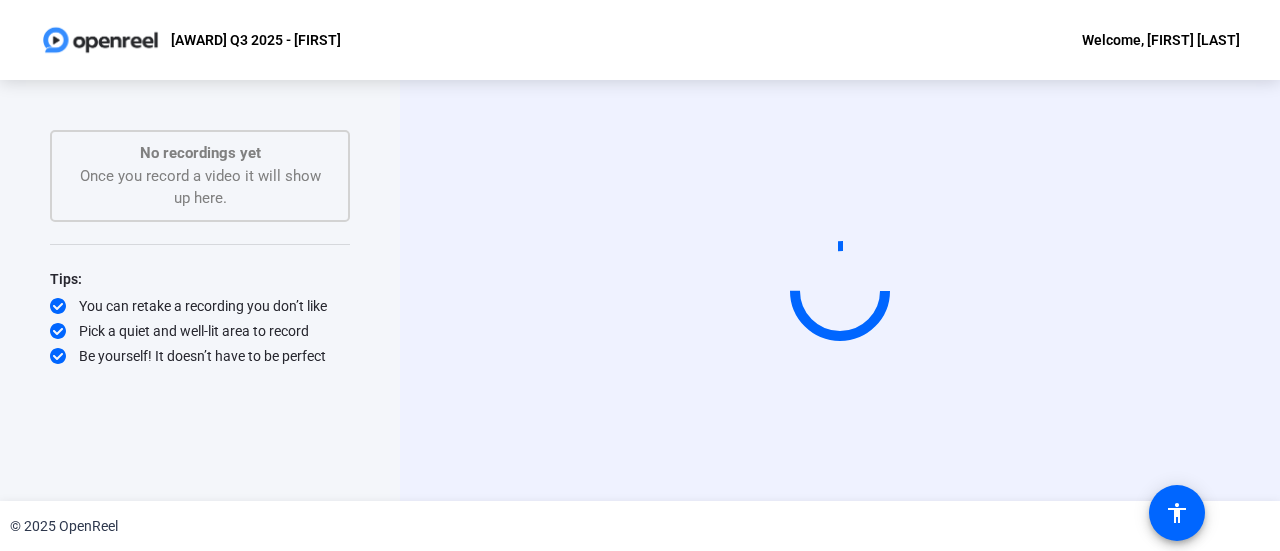 scroll, scrollTop: 0, scrollLeft: 0, axis: both 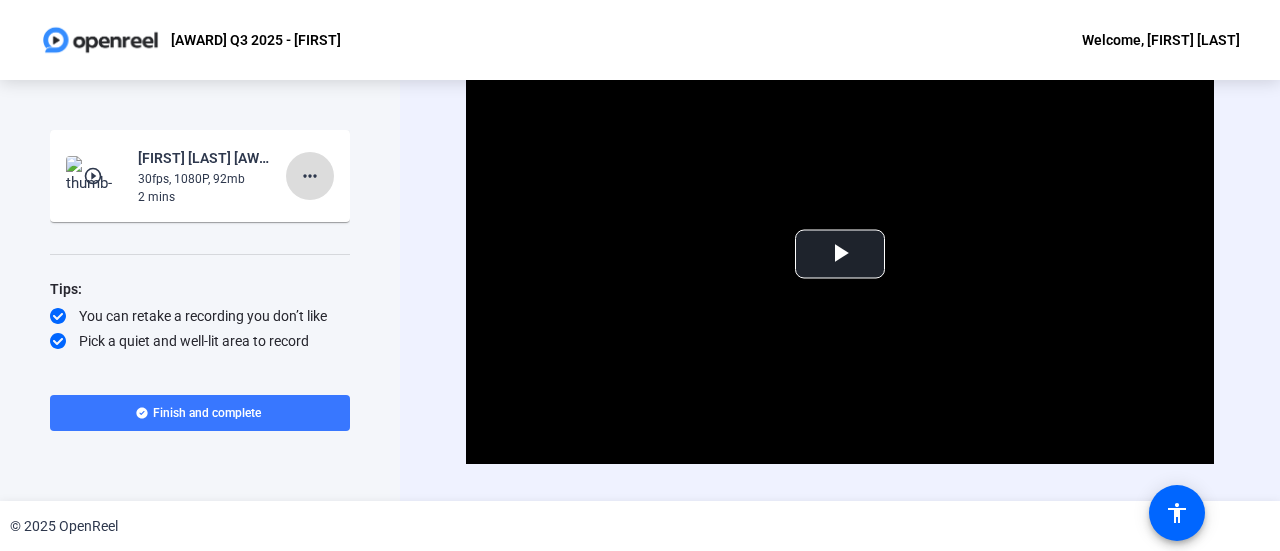 click on "more_horiz" 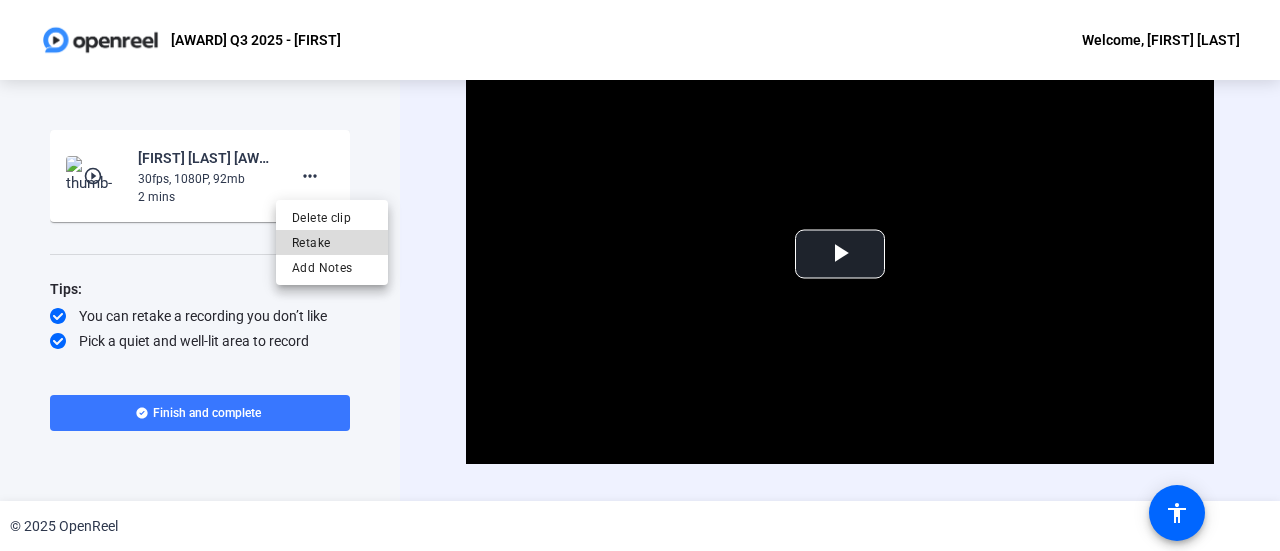 click on "Retake" at bounding box center [332, 243] 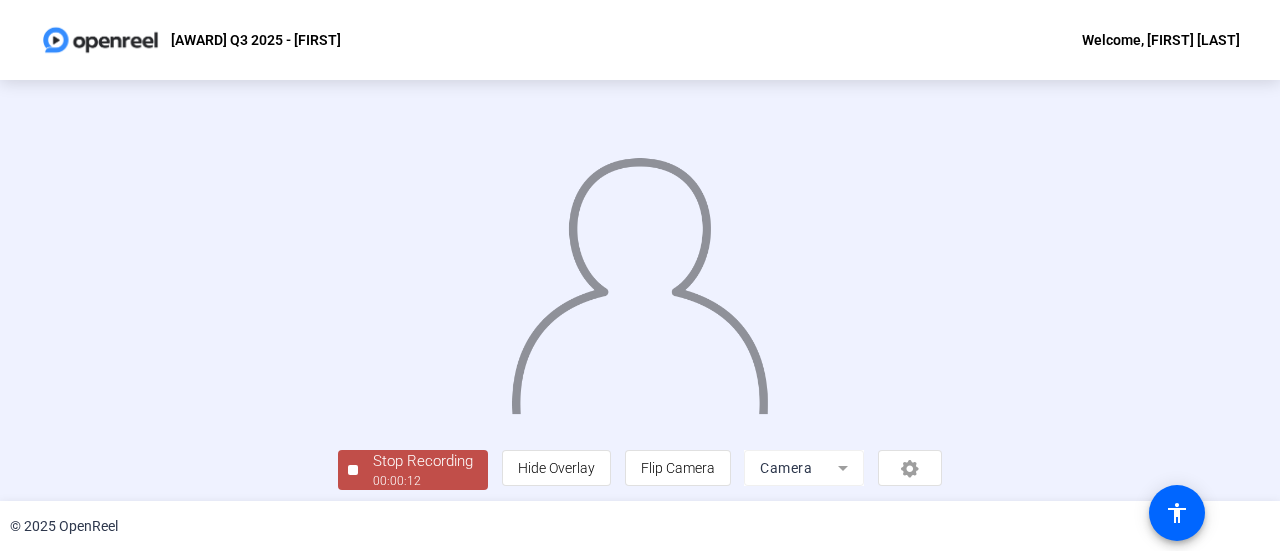 click 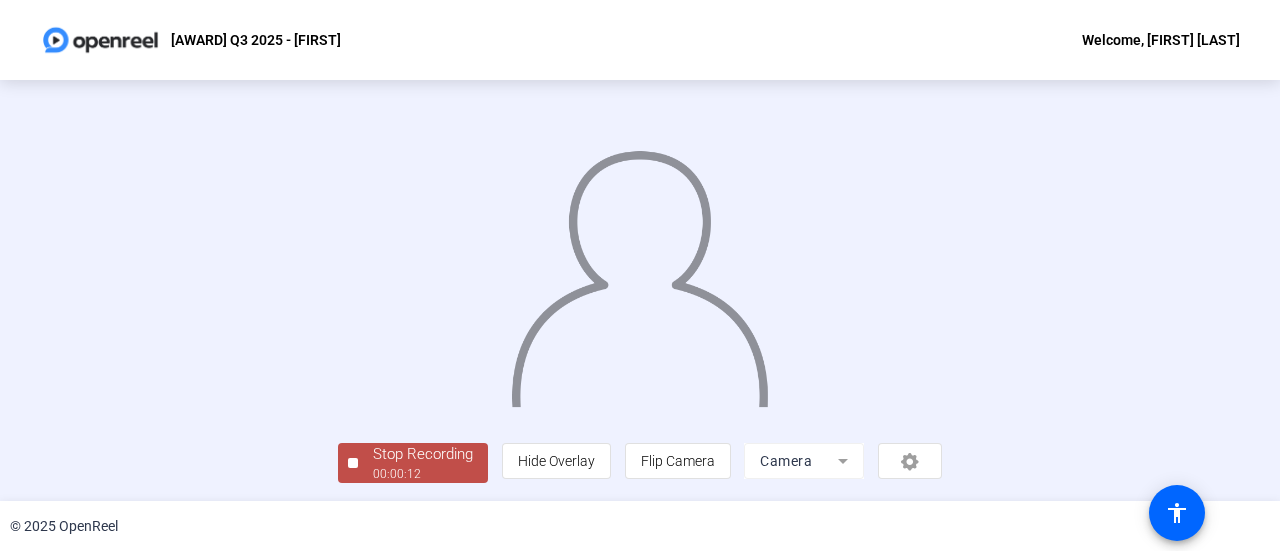 scroll, scrollTop: 140, scrollLeft: 0, axis: vertical 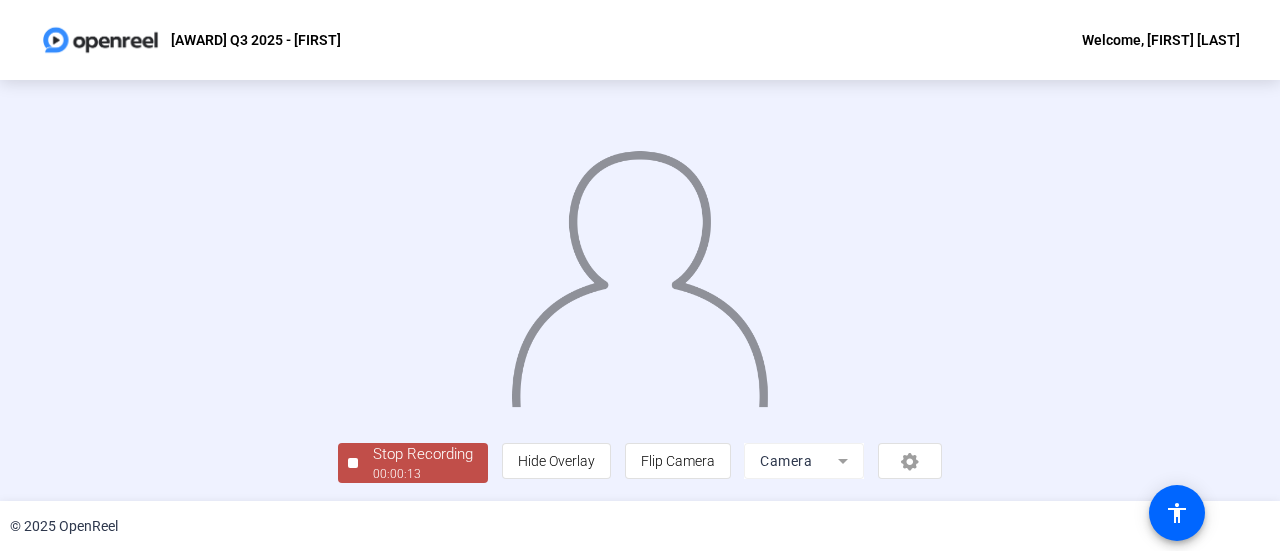 click on "Stop Recording  00:00:13" 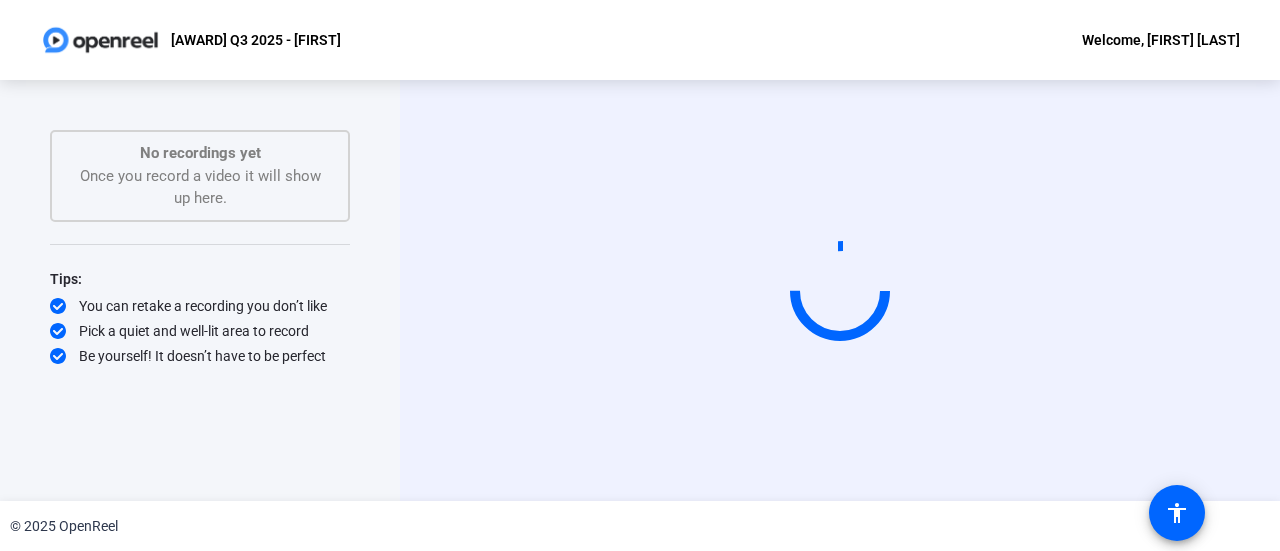 scroll, scrollTop: 0, scrollLeft: 0, axis: both 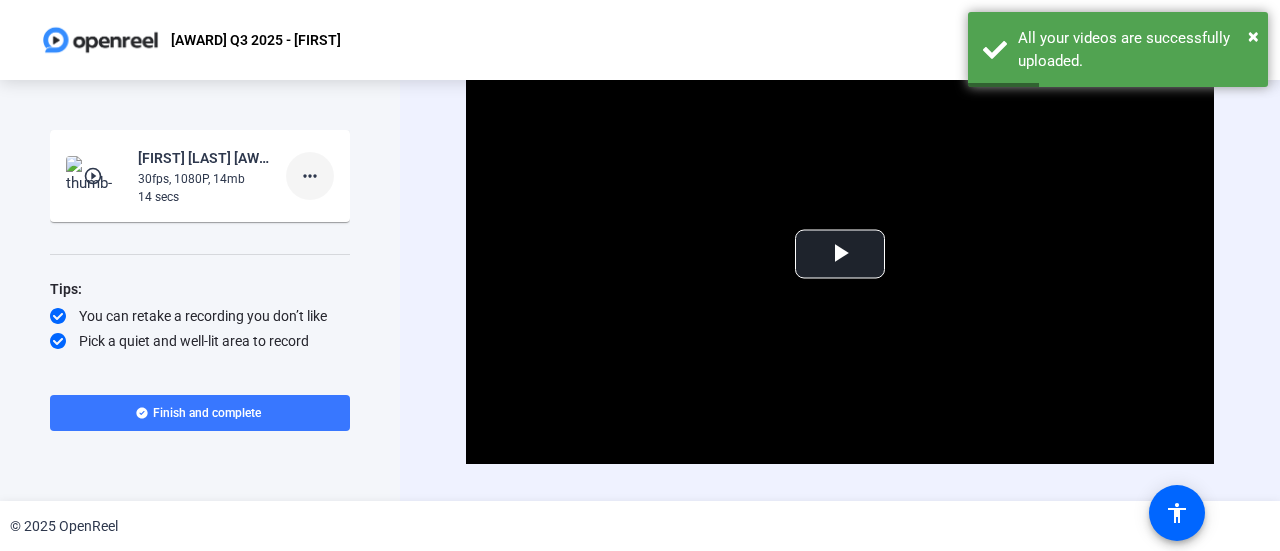 click on "more_horiz" 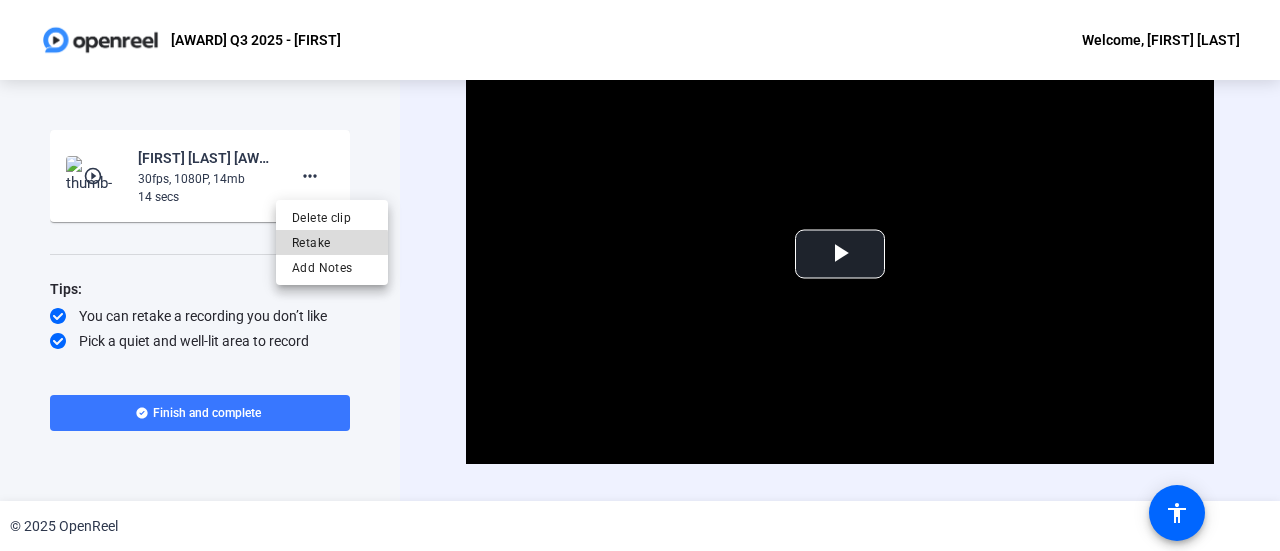 click on "Retake" at bounding box center (332, 243) 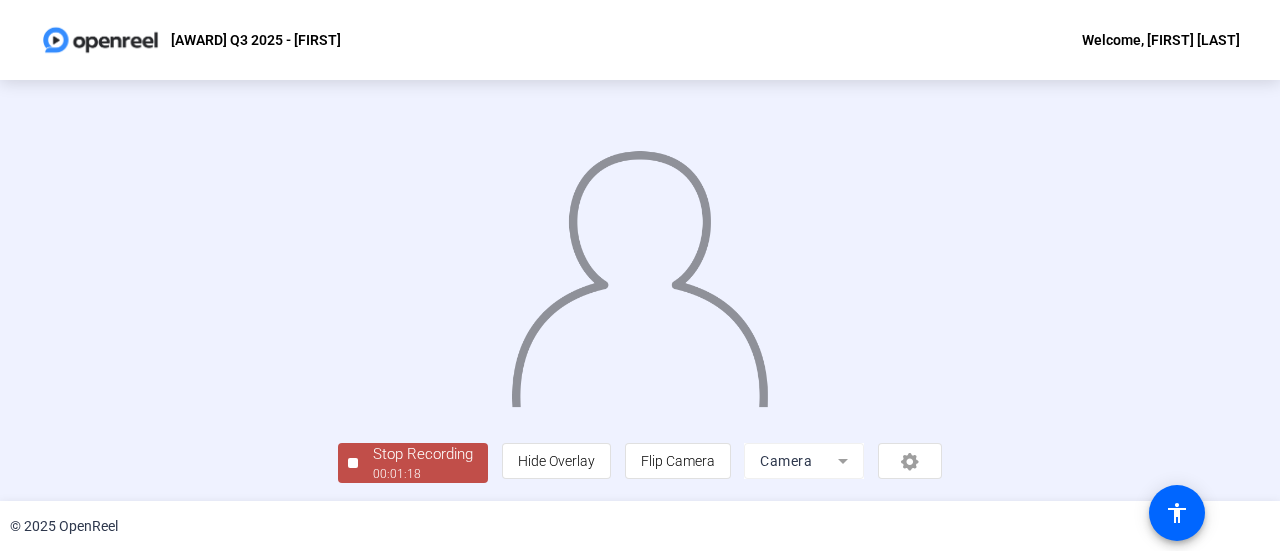 scroll, scrollTop: 140, scrollLeft: 0, axis: vertical 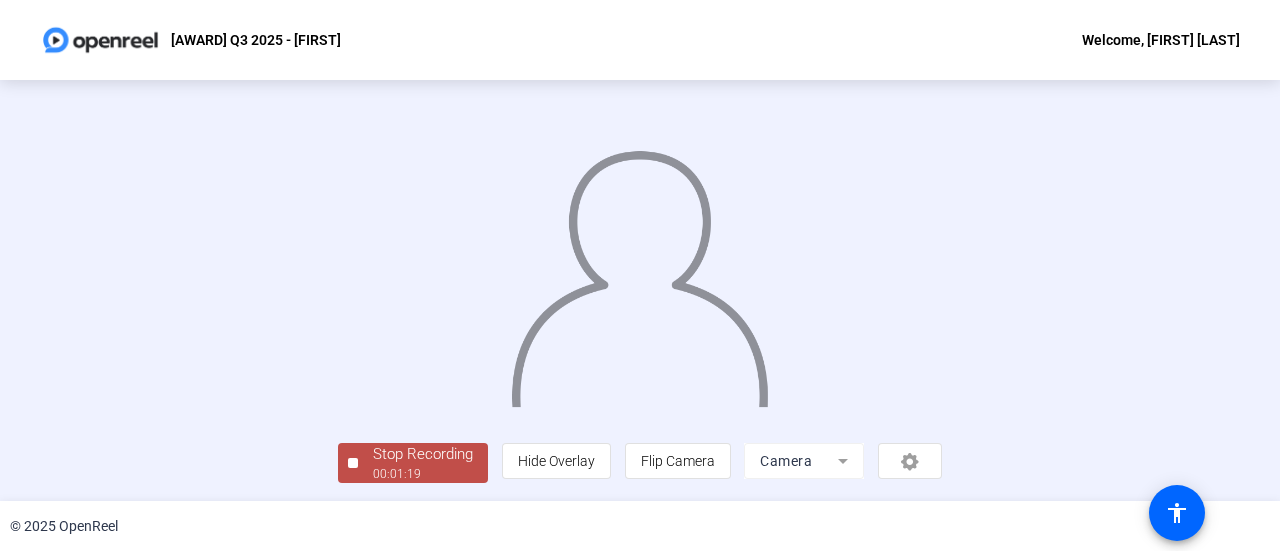 click on "00:01:19" 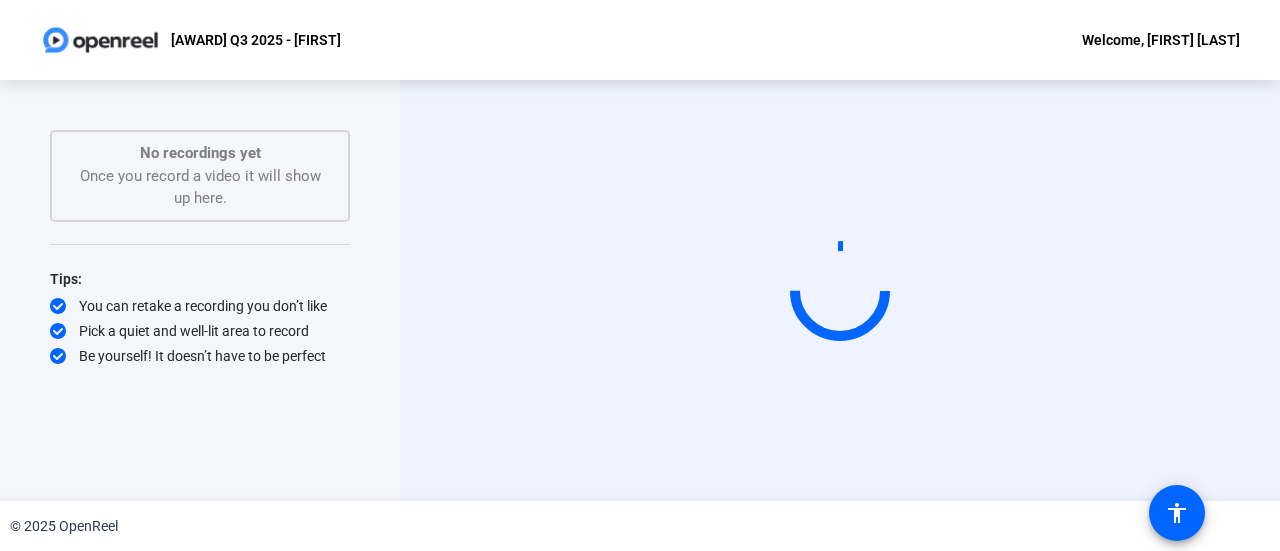scroll, scrollTop: 0, scrollLeft: 0, axis: both 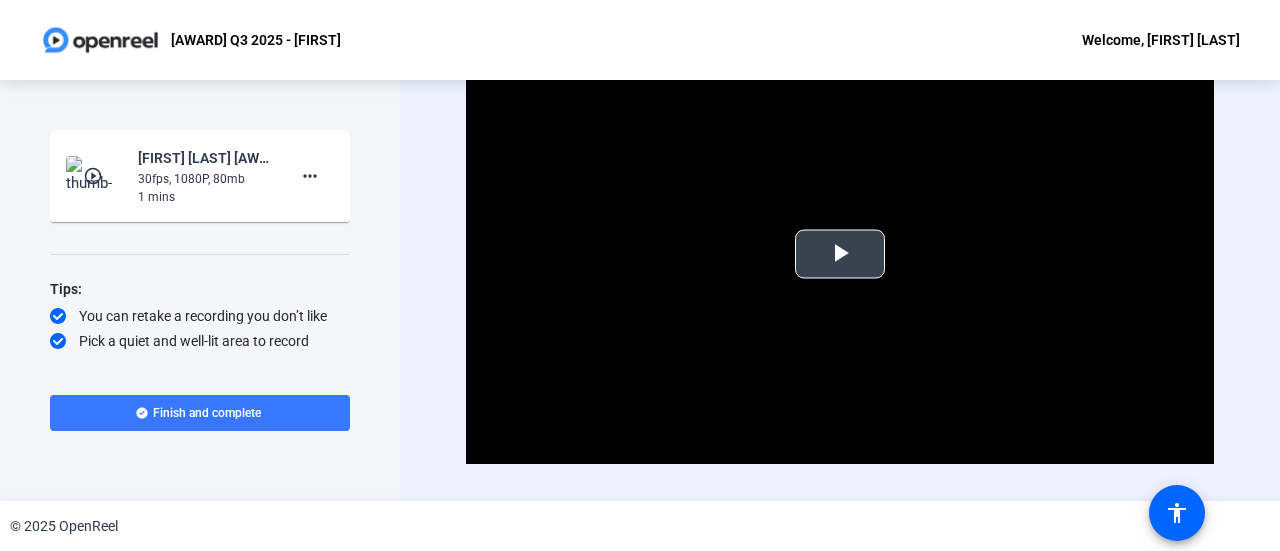 click at bounding box center [840, 254] 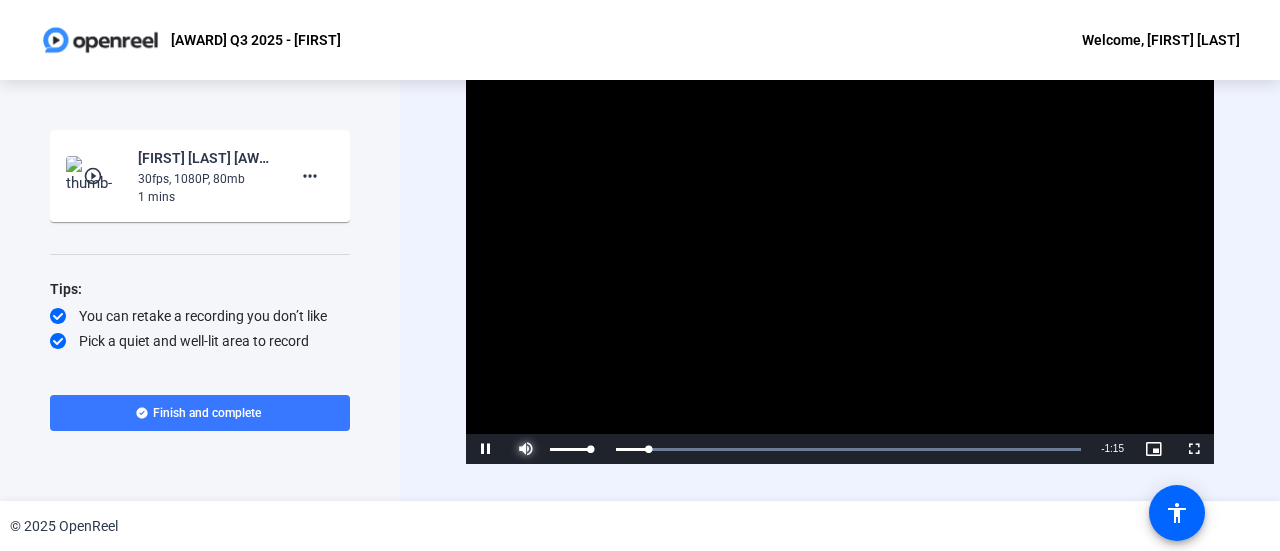 click at bounding box center (526, 449) 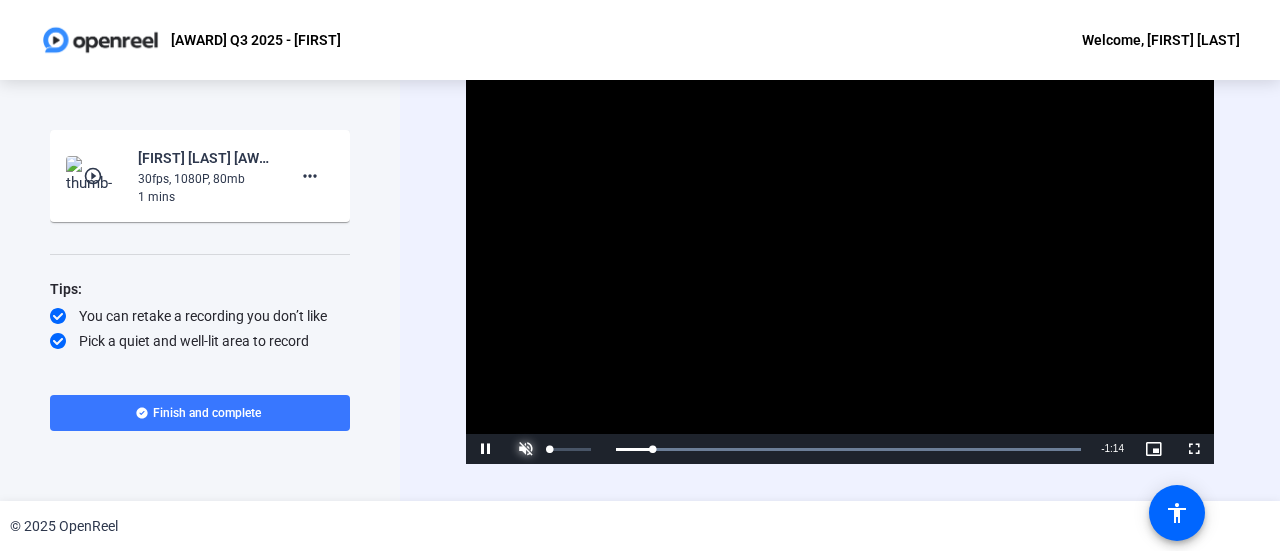 click at bounding box center [526, 449] 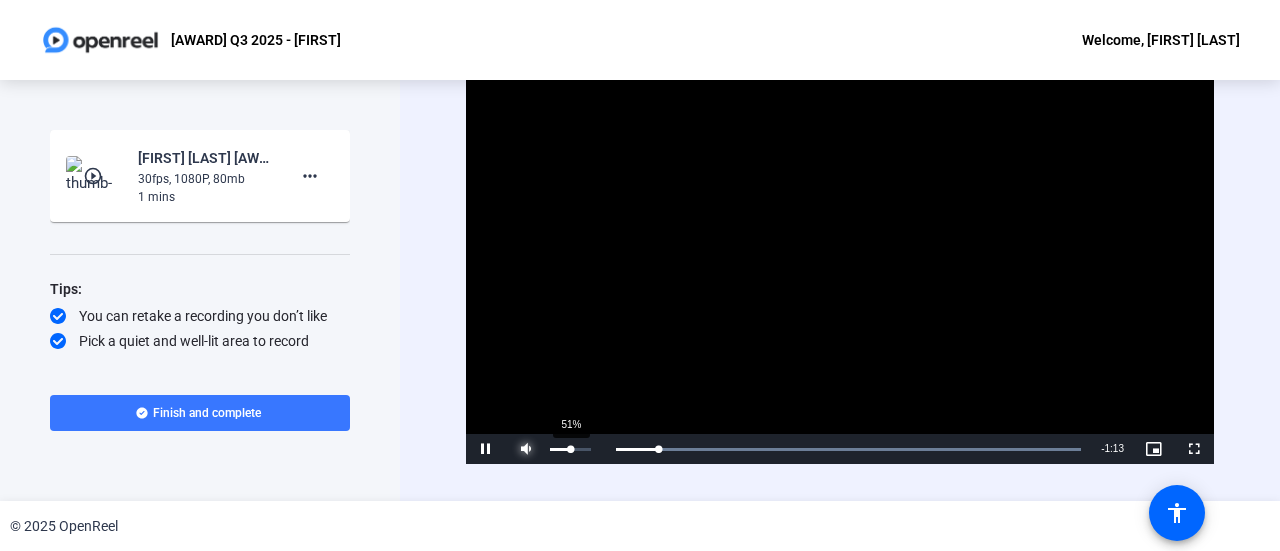 click on "51%" at bounding box center [570, 449] 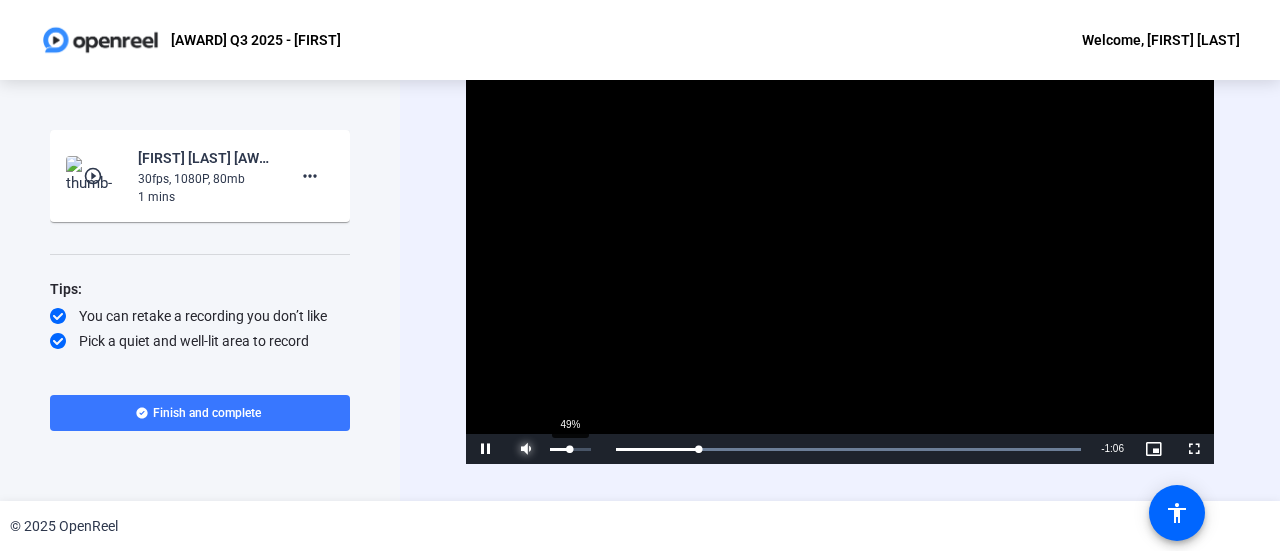 click at bounding box center [560, 449] 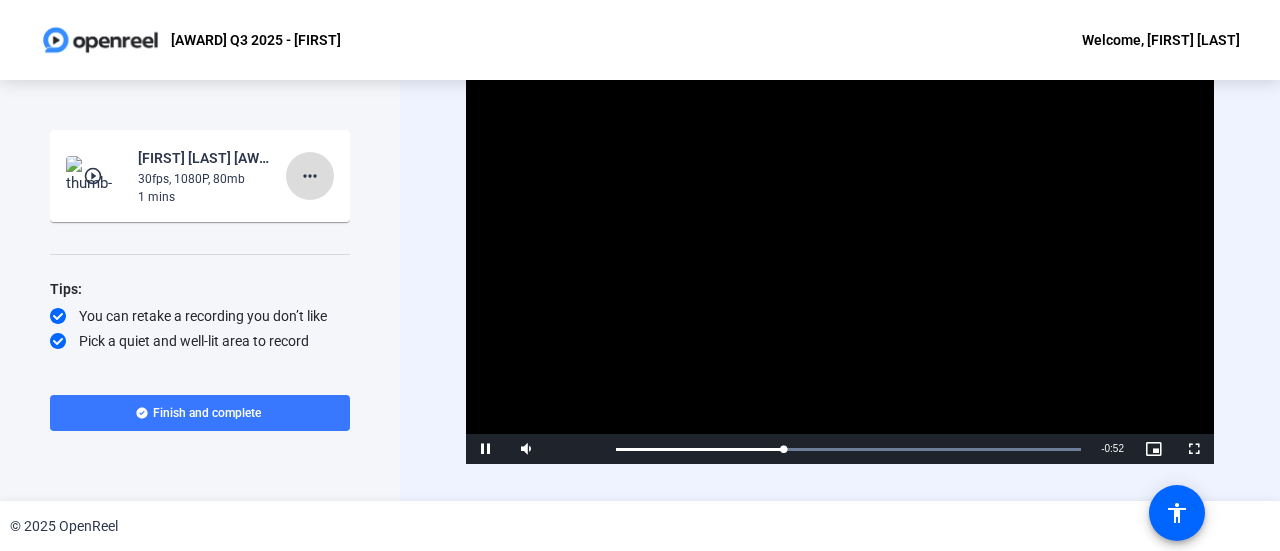 click on "more_horiz" 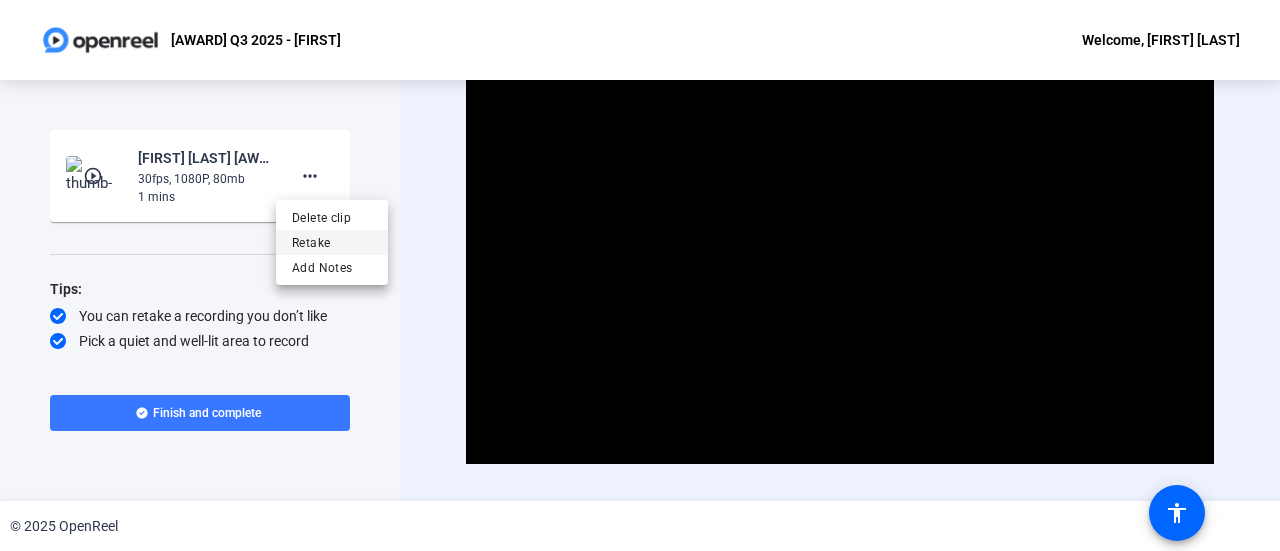 click on "Retake" at bounding box center [332, 243] 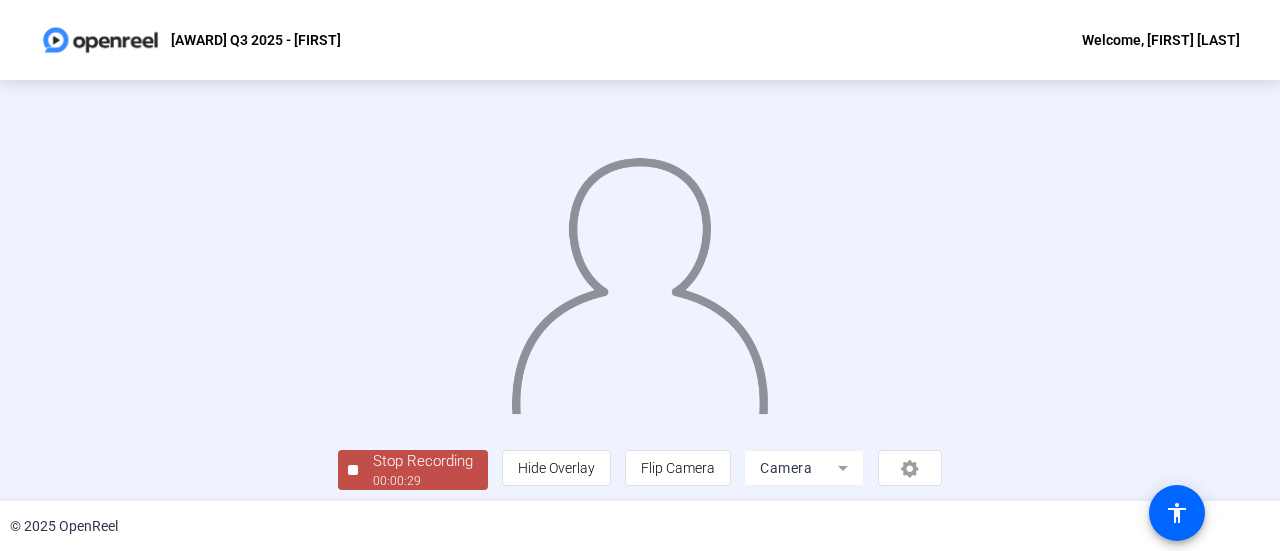 click 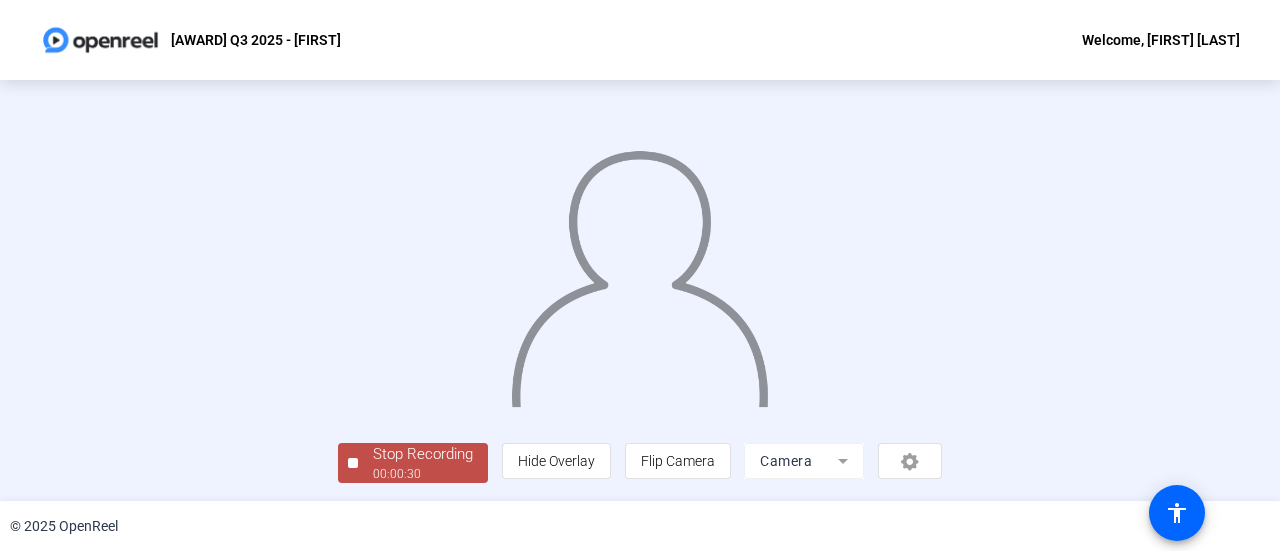 scroll, scrollTop: 140, scrollLeft: 0, axis: vertical 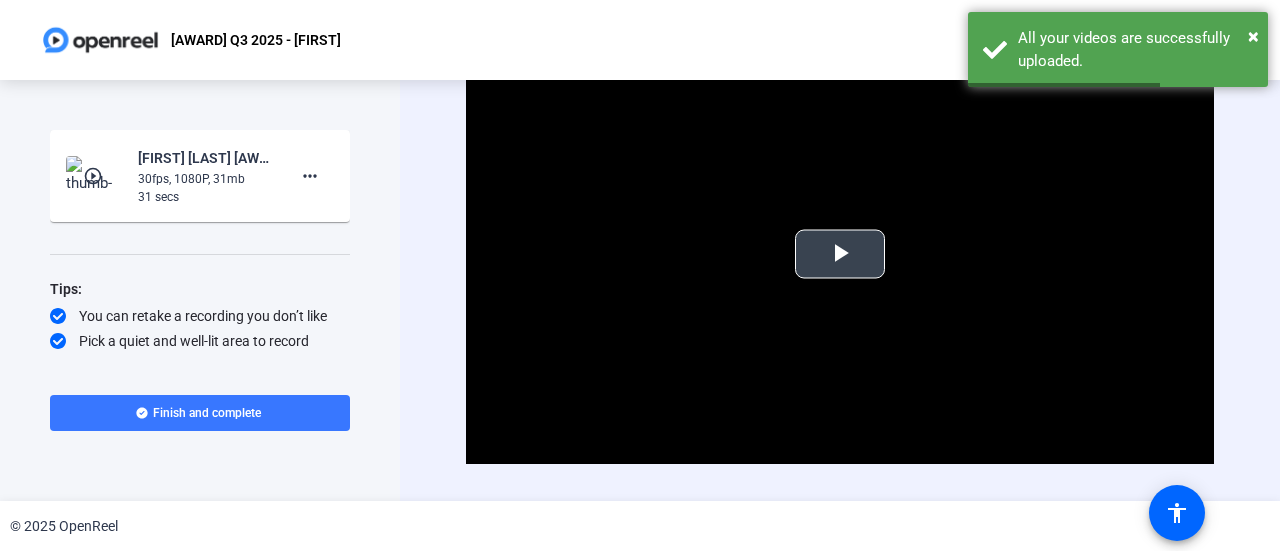 click at bounding box center [840, 254] 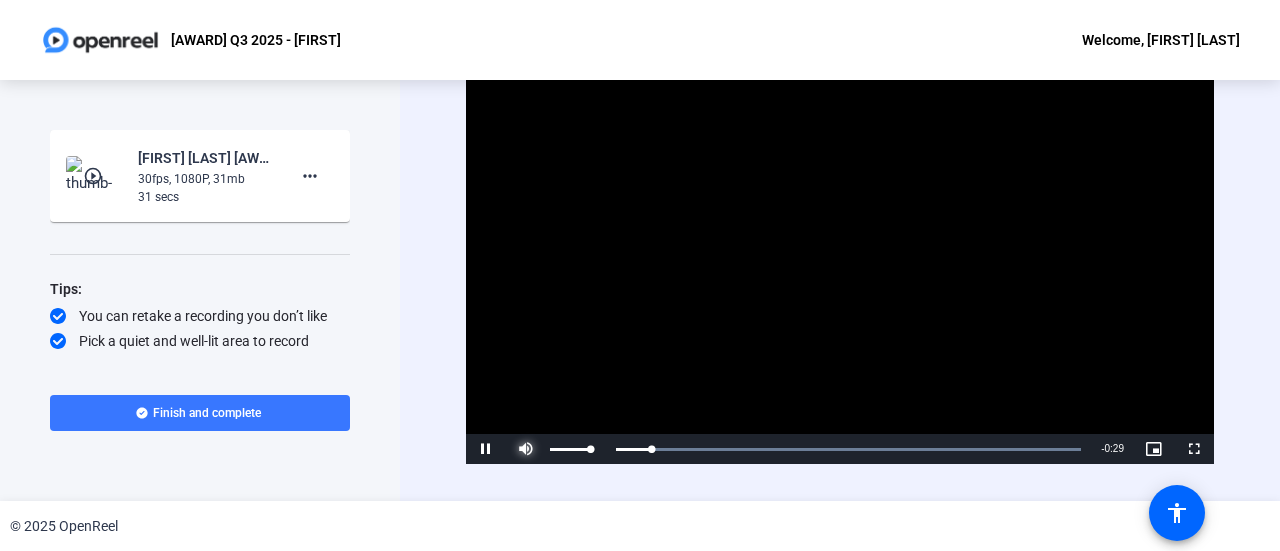click at bounding box center [526, 449] 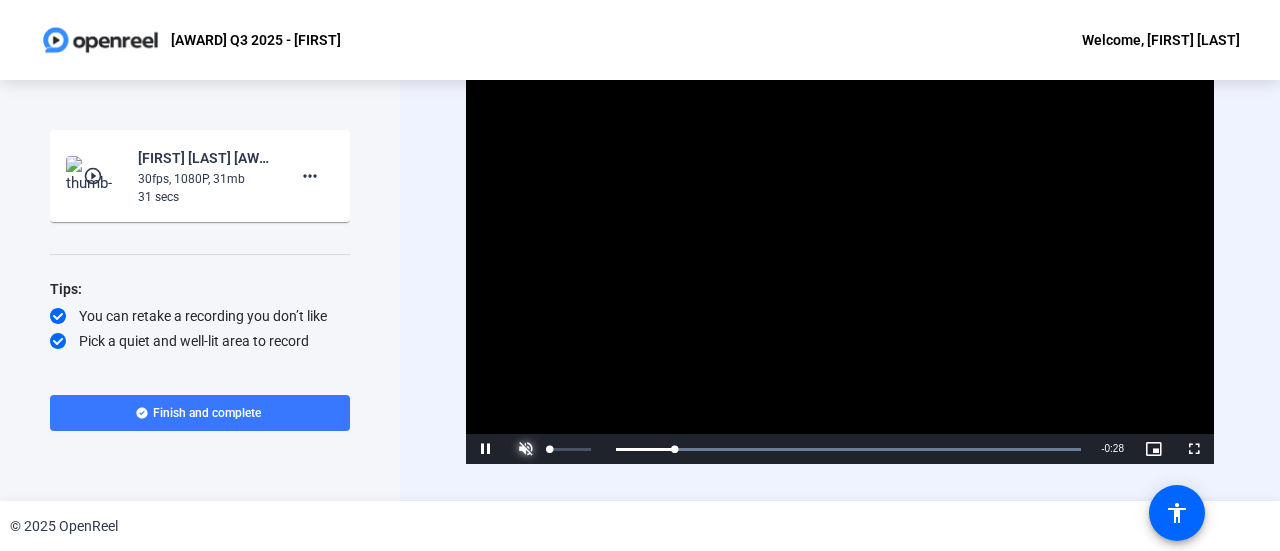click at bounding box center [526, 449] 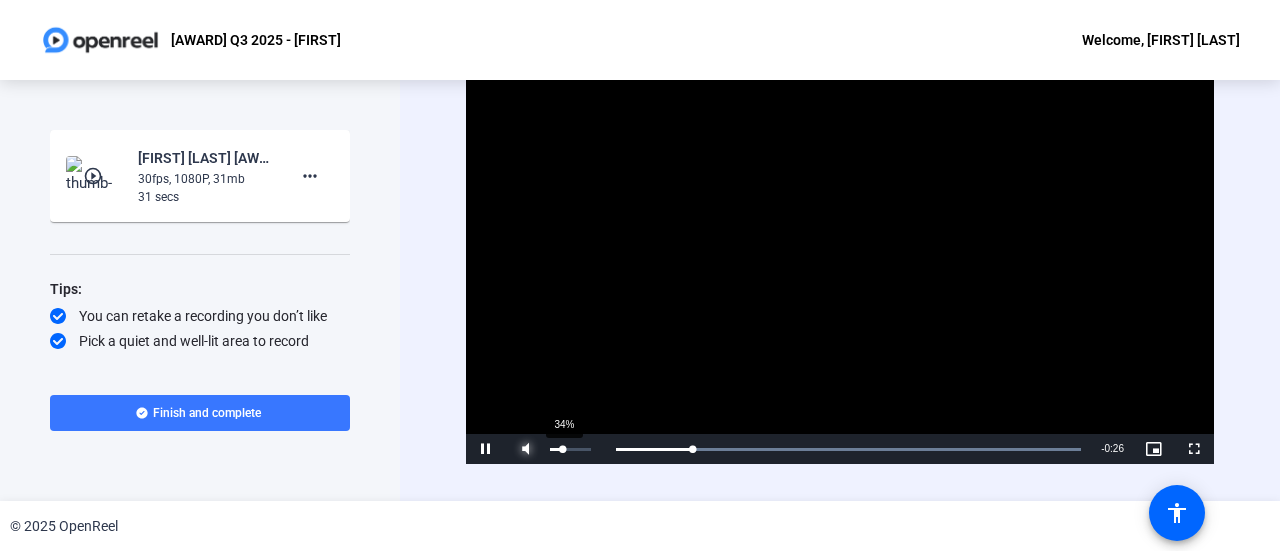 click on "34%" at bounding box center (570, 449) 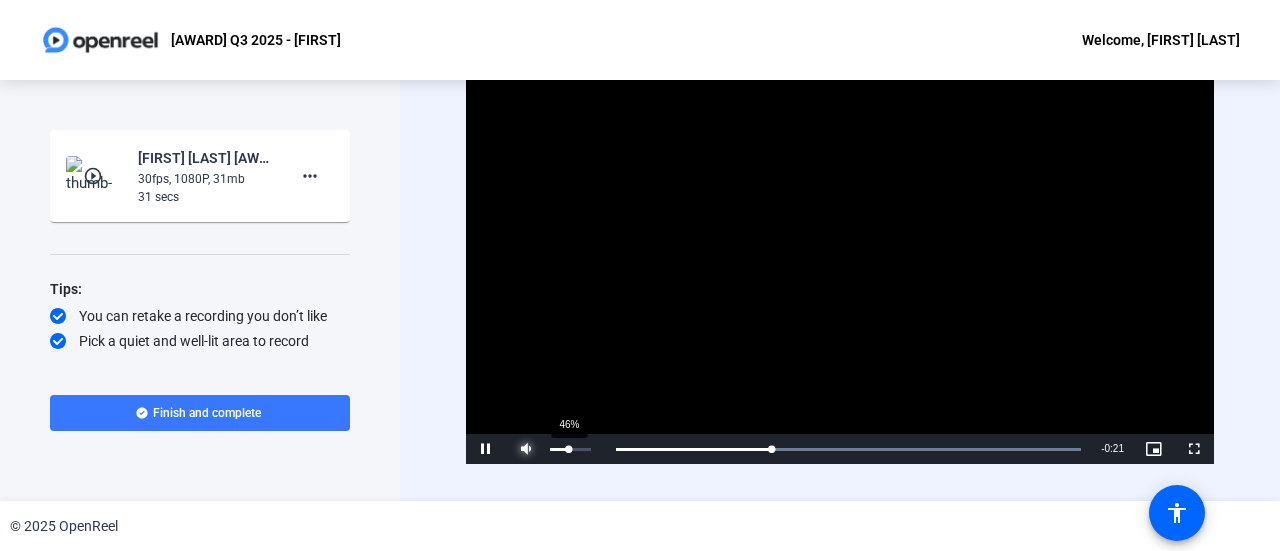 click at bounding box center [559, 449] 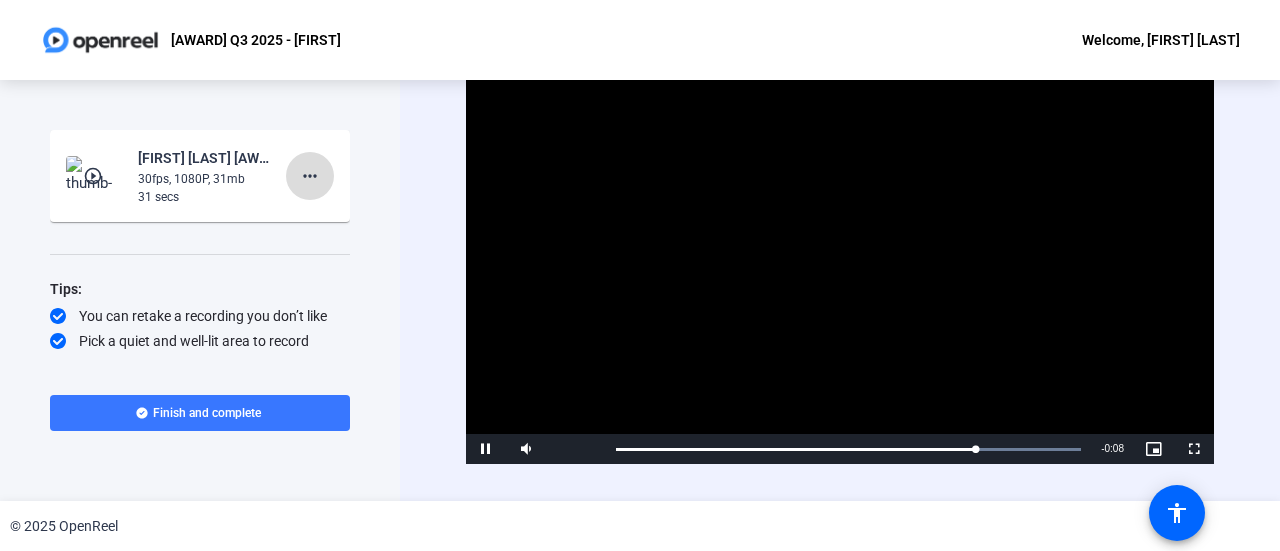 click on "more_horiz" 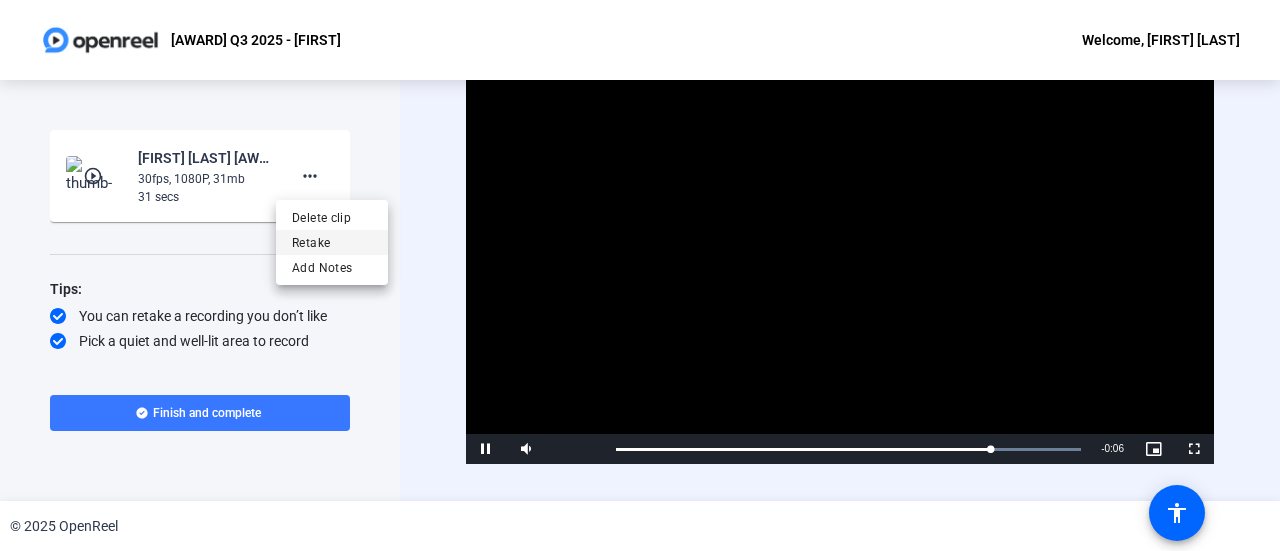 click on "Retake" at bounding box center (332, 243) 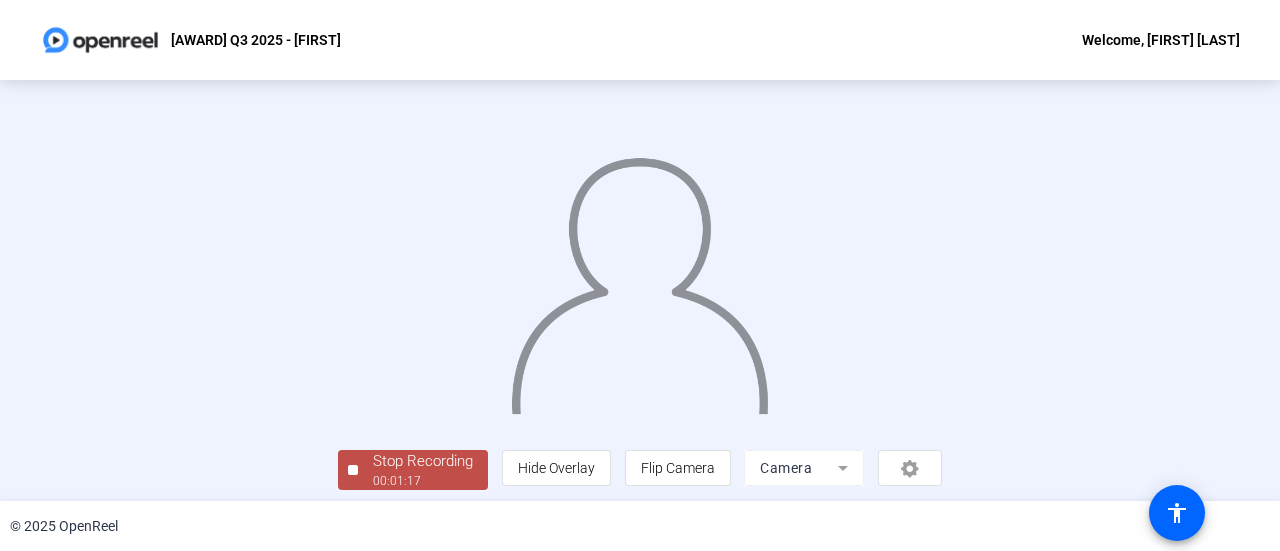 click 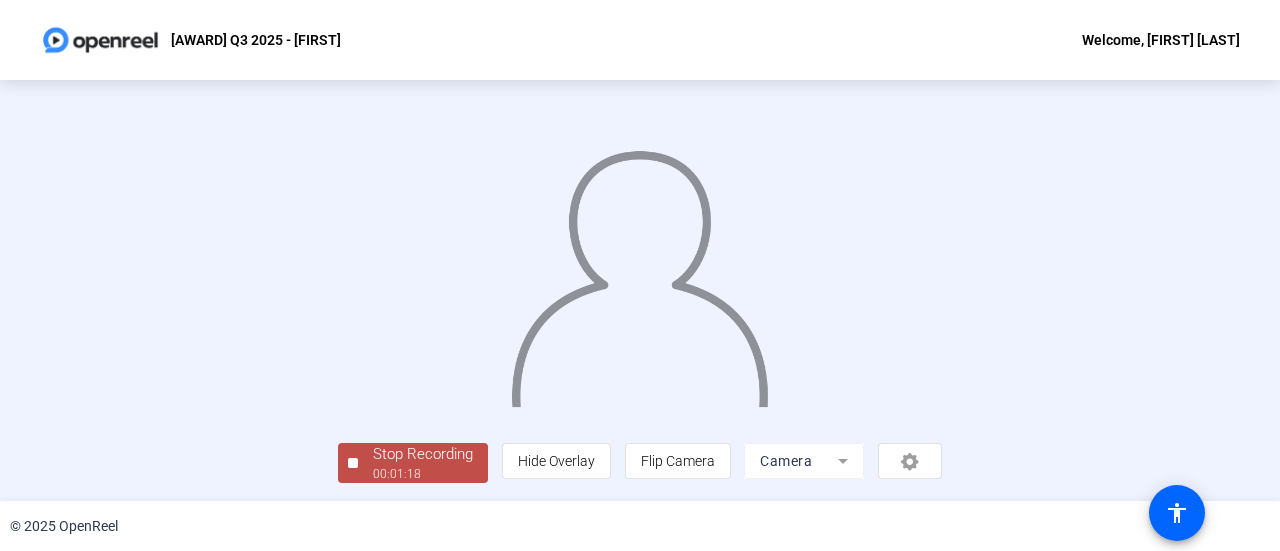scroll, scrollTop: 140, scrollLeft: 0, axis: vertical 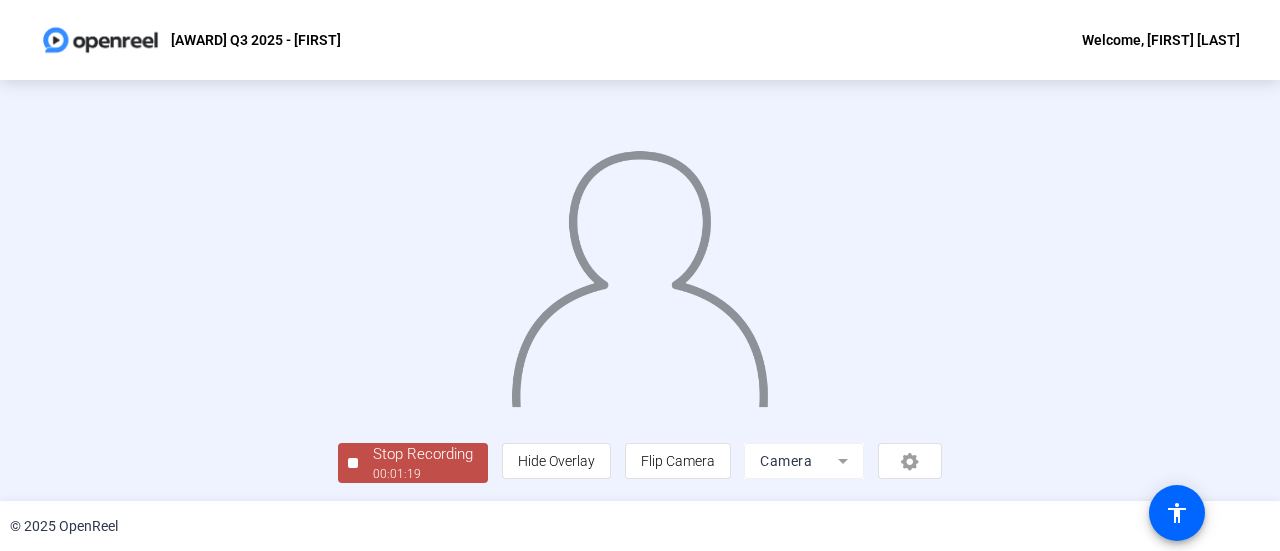 click on "Stop Recording" 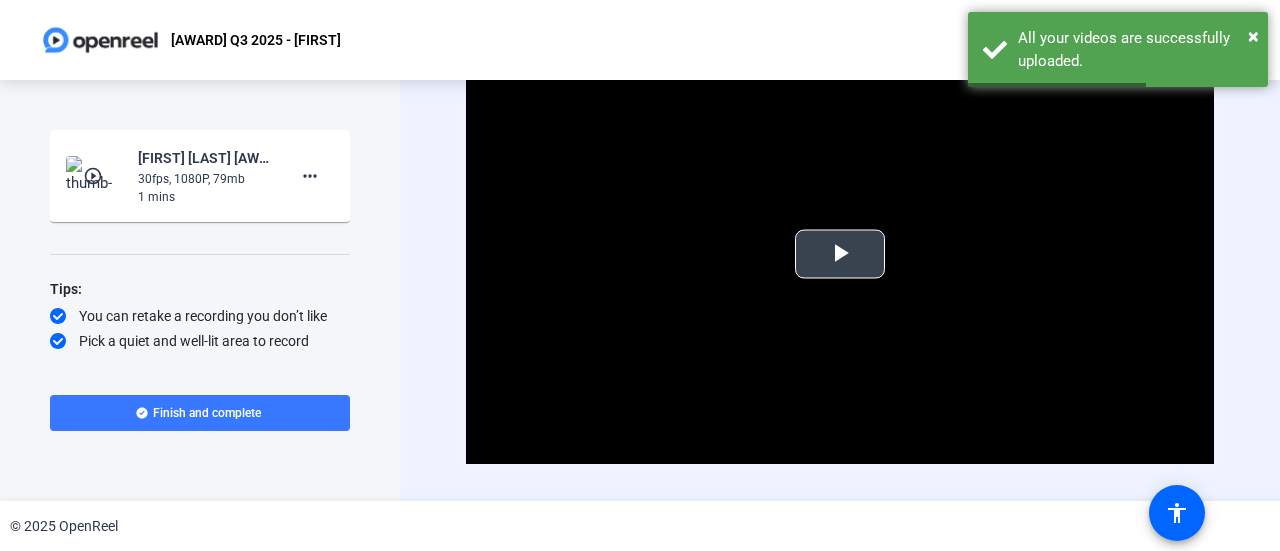 click at bounding box center (840, 254) 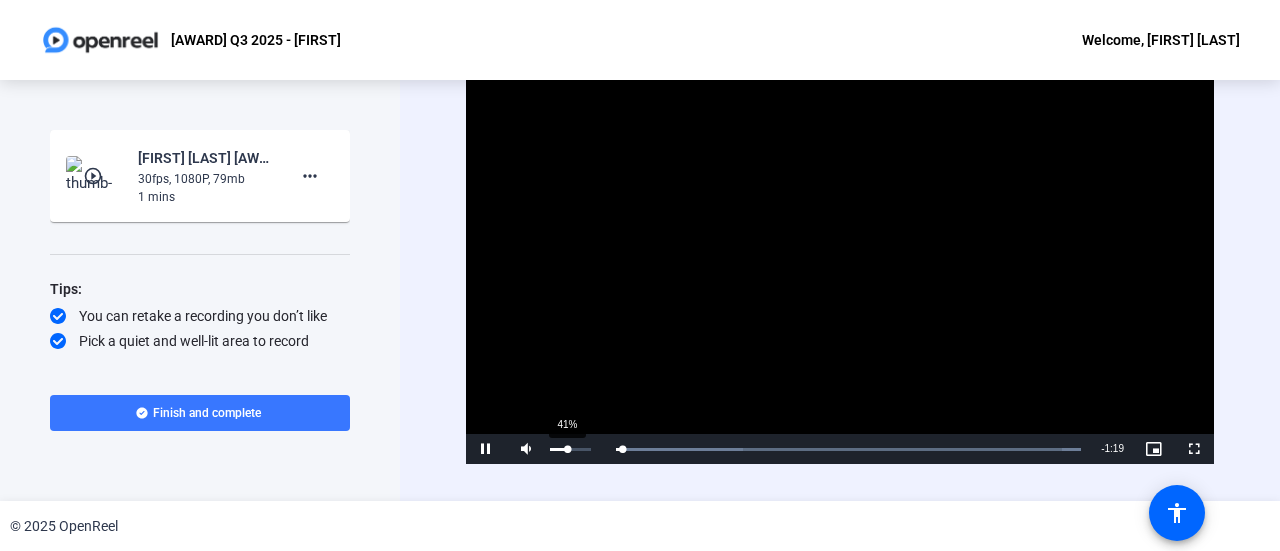 click on "41%" at bounding box center [570, 449] 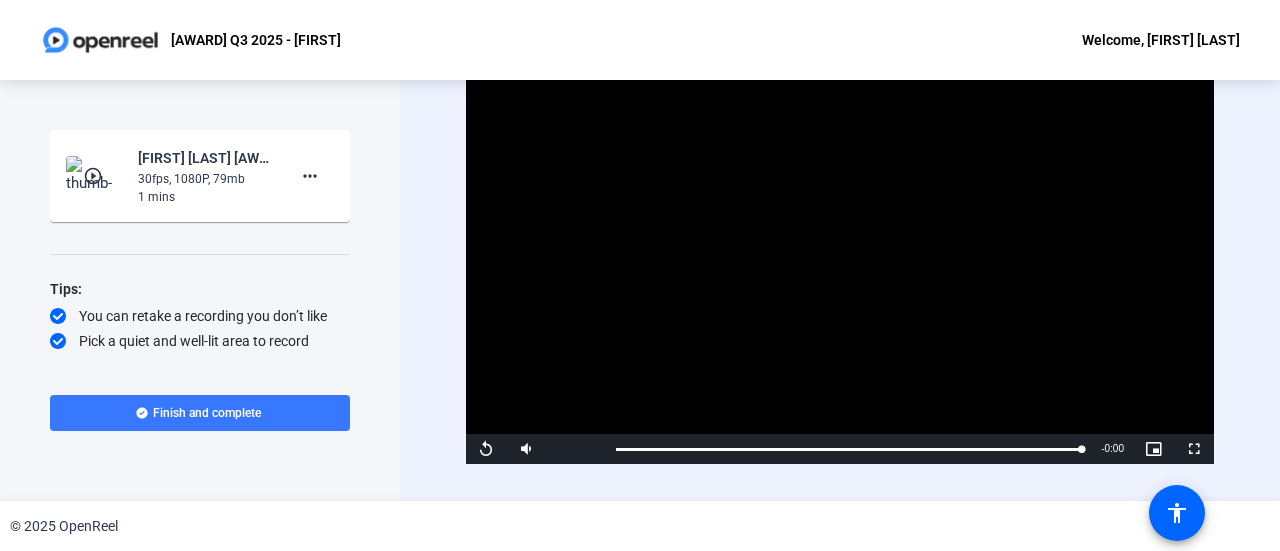 scroll, scrollTop: 40, scrollLeft: 0, axis: vertical 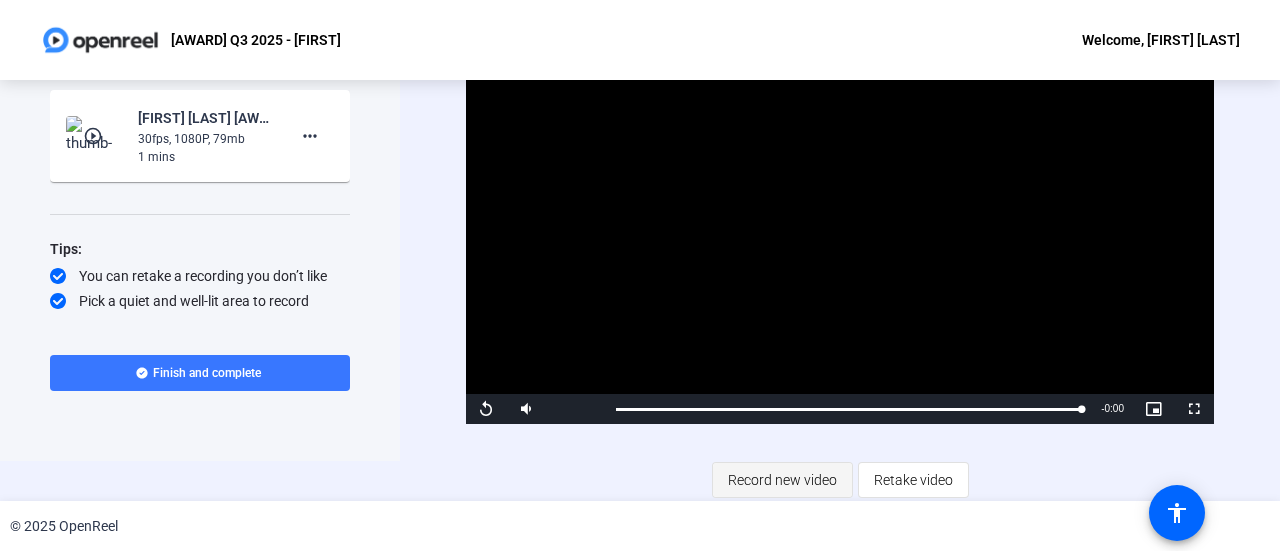 click on "Record new video" 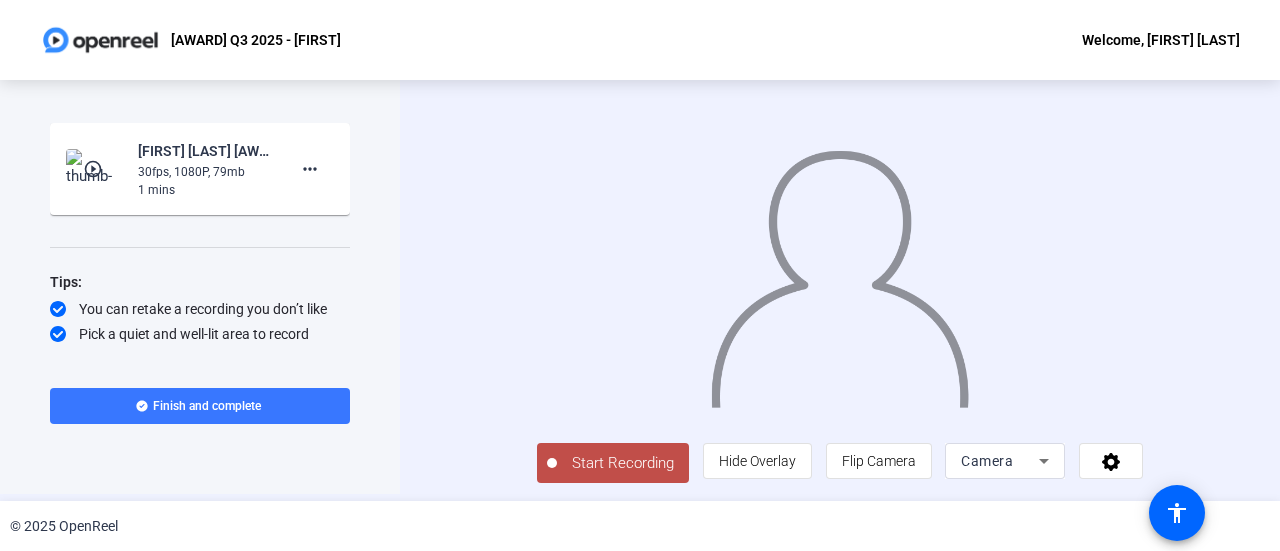 scroll, scrollTop: 44, scrollLeft: 0, axis: vertical 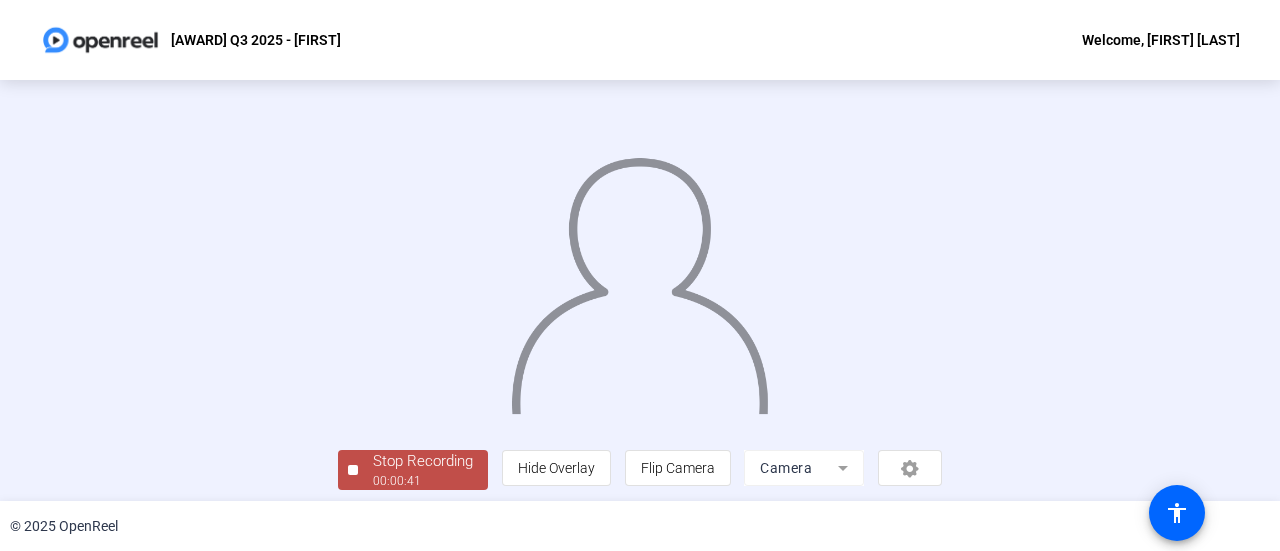 click 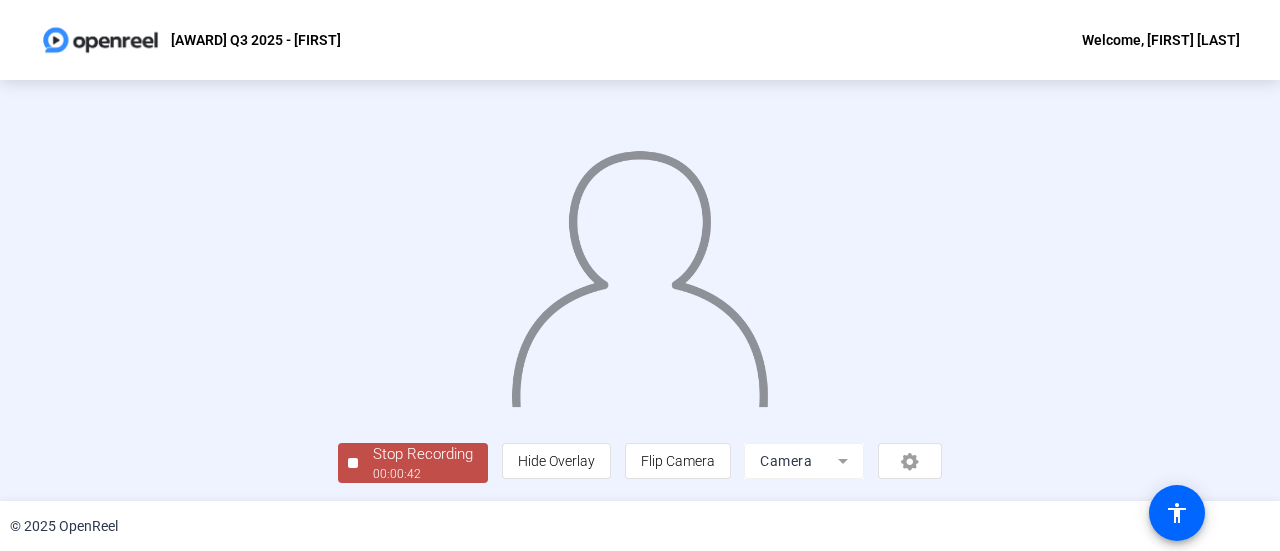 scroll, scrollTop: 140, scrollLeft: 0, axis: vertical 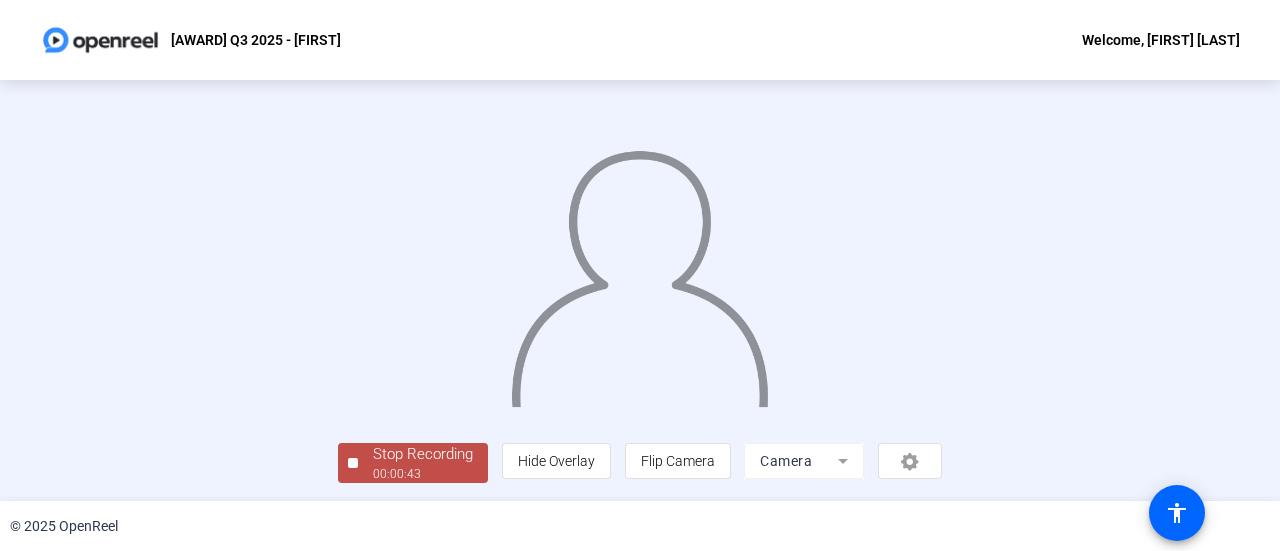 click on "Stop Recording" 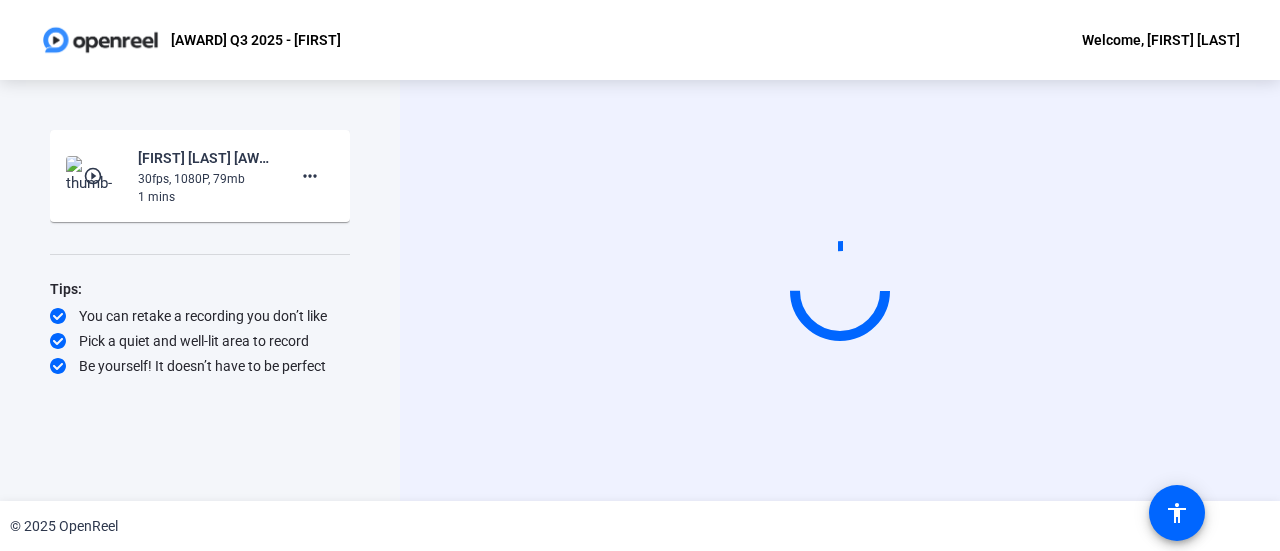 scroll, scrollTop: 0, scrollLeft: 0, axis: both 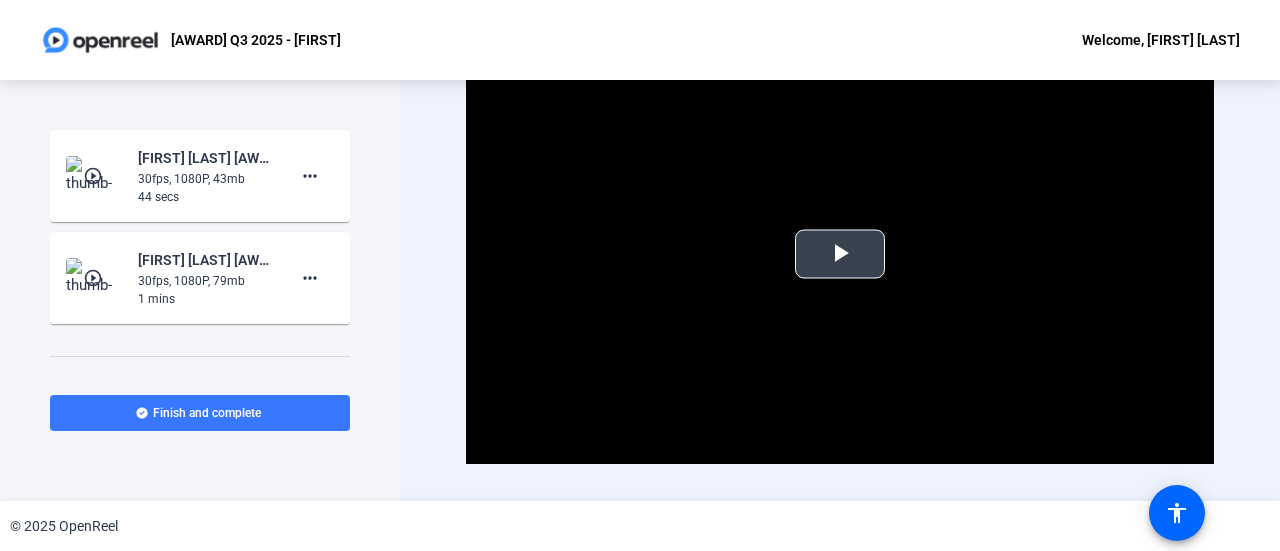 click at bounding box center [840, 254] 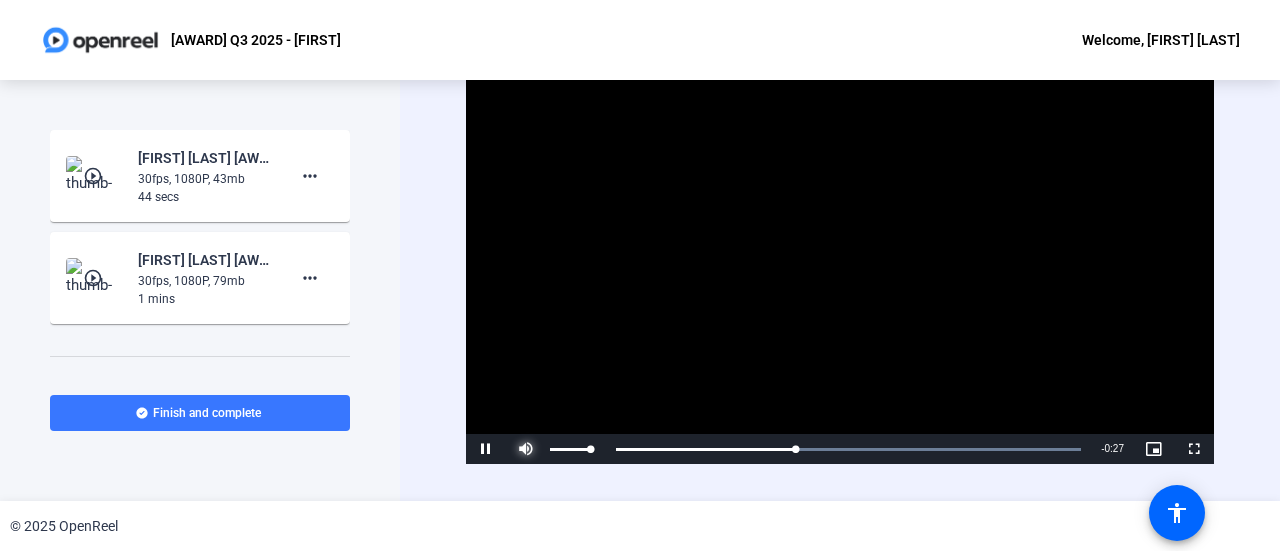 click at bounding box center [526, 449] 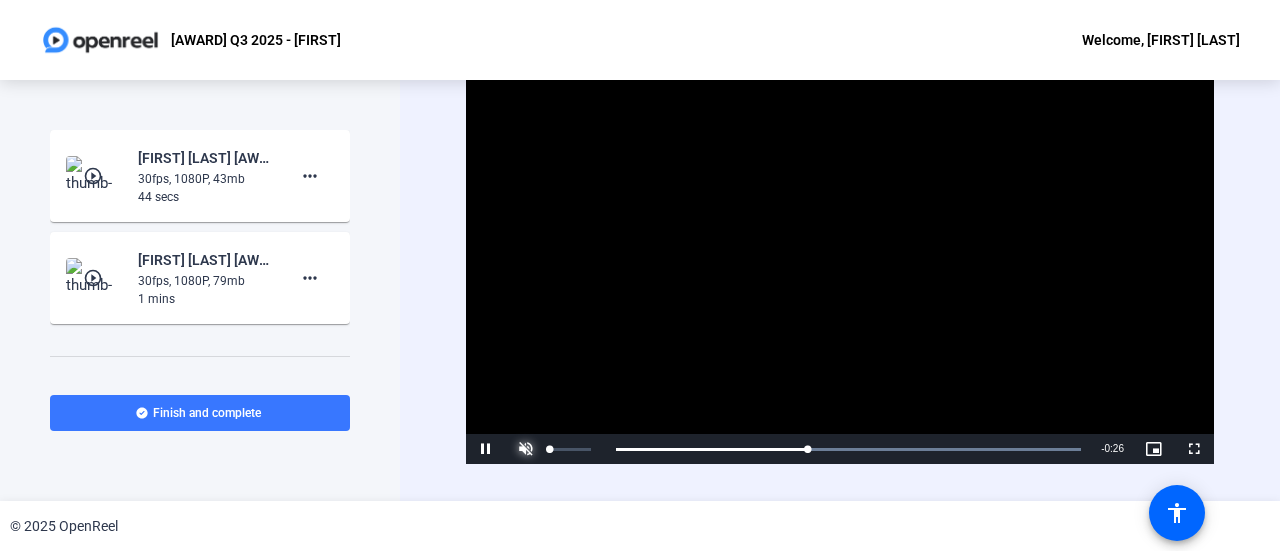 click at bounding box center (526, 449) 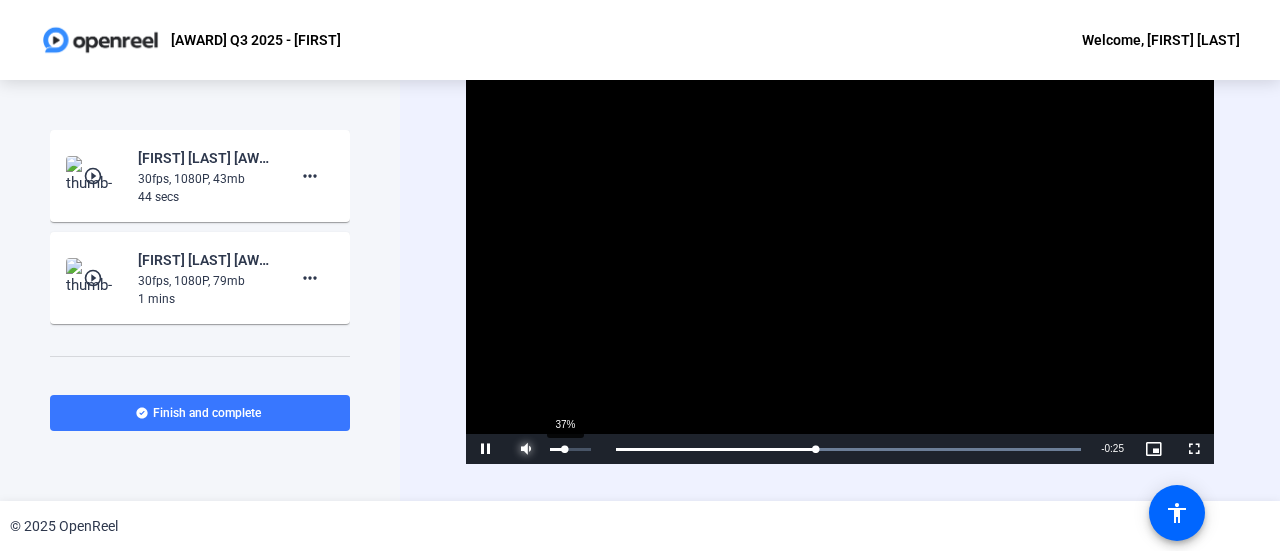 click on "37%" at bounding box center [570, 449] 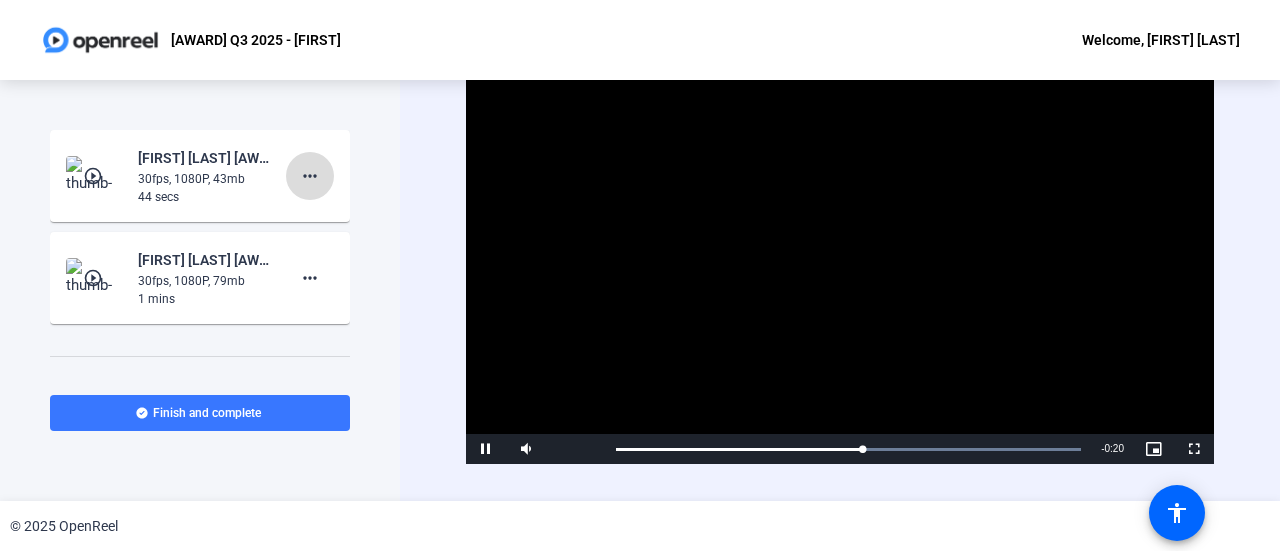click on "more_horiz" 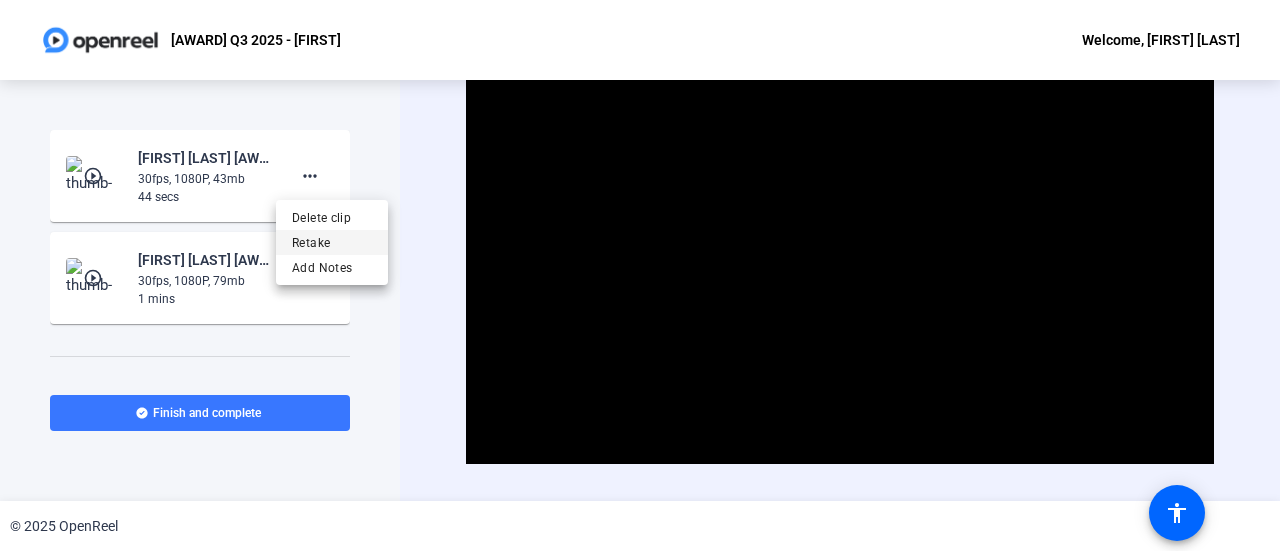 click on "Retake" at bounding box center [332, 243] 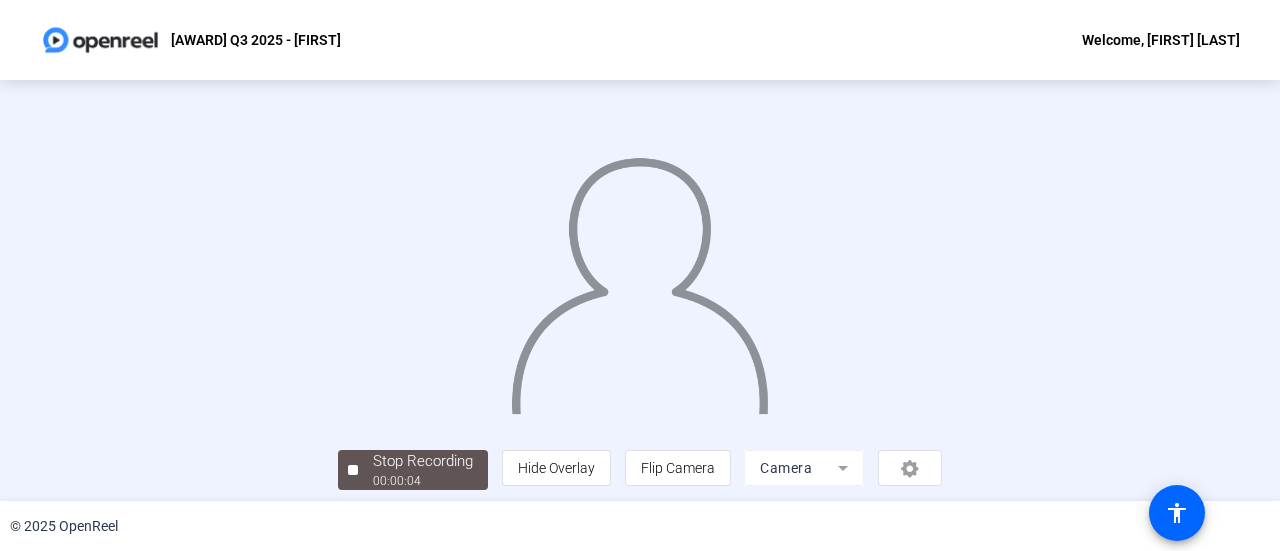 click 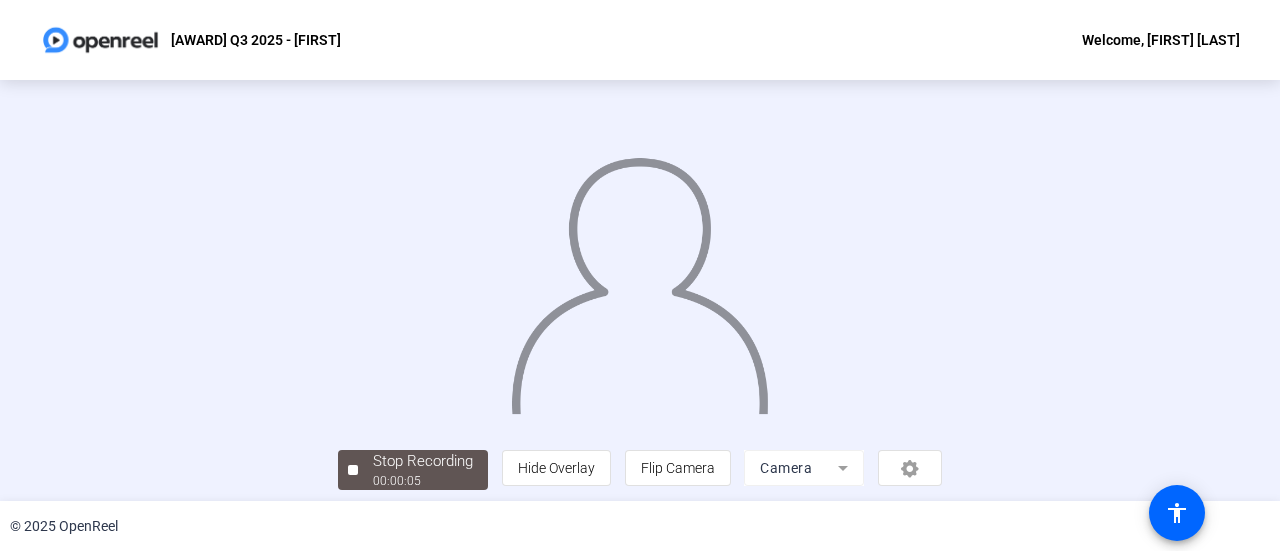 click on "© 2025 OpenReel" 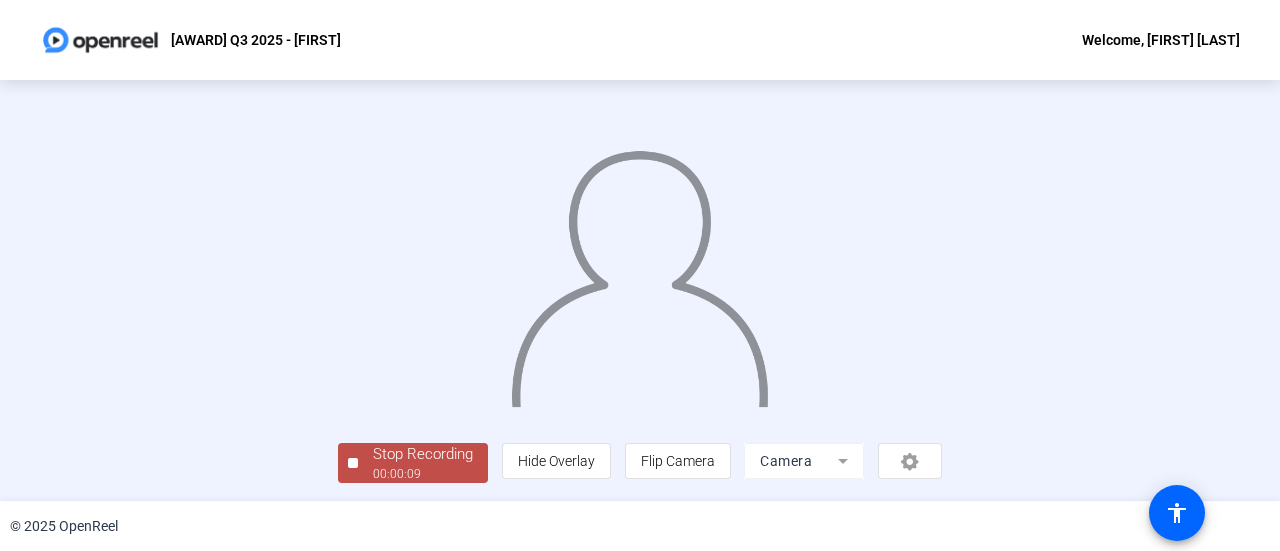 scroll, scrollTop: 140, scrollLeft: 0, axis: vertical 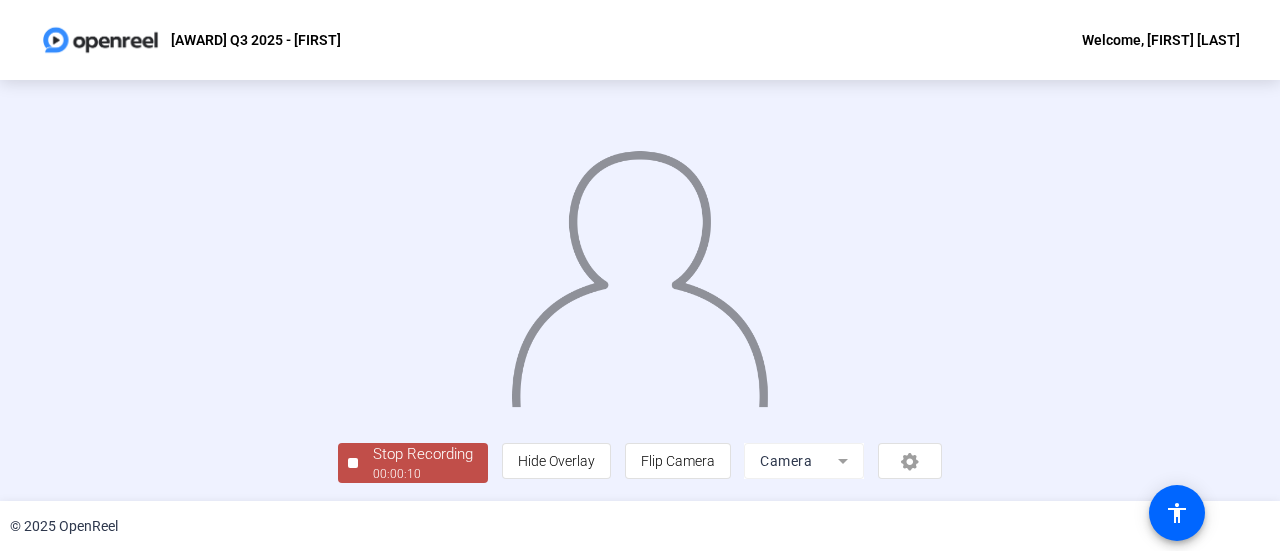 click on "00:00:10" 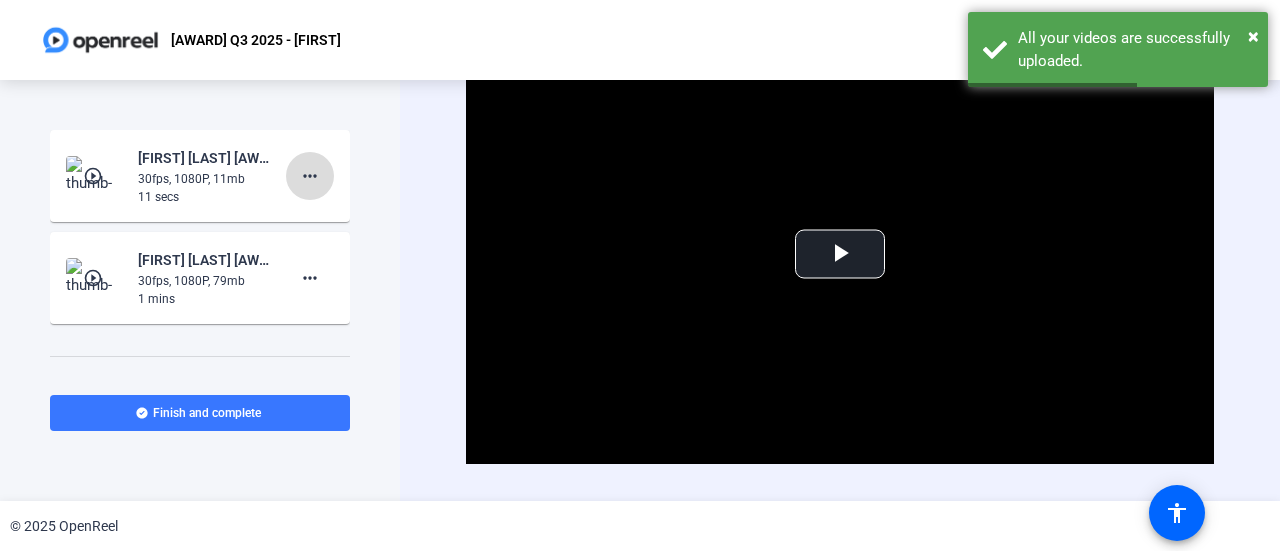 click on "more_horiz" 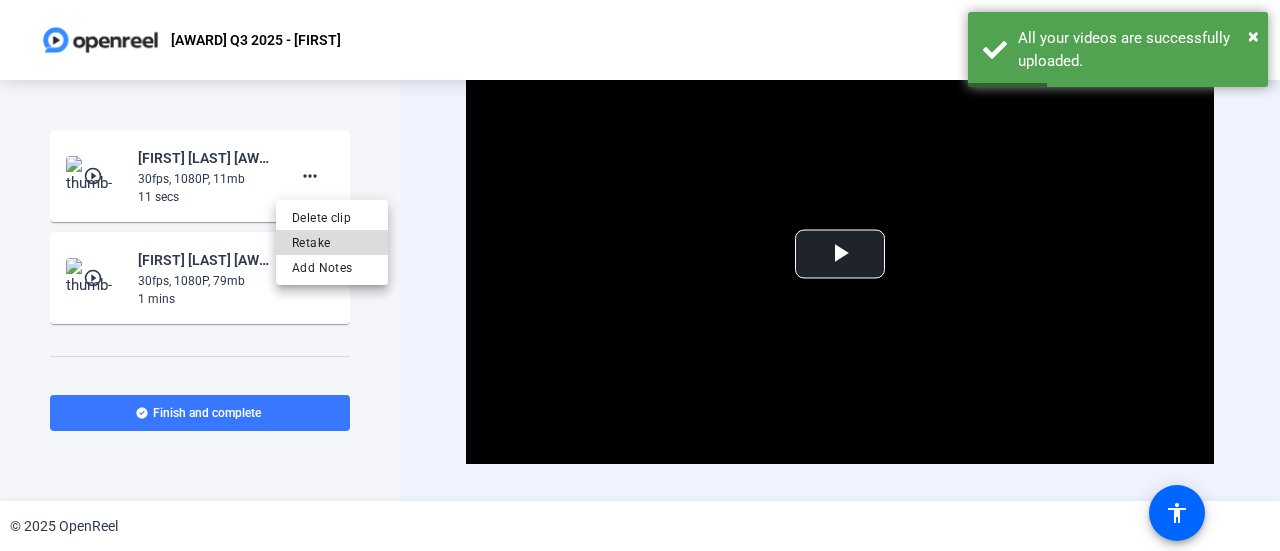 click on "Retake" at bounding box center (332, 243) 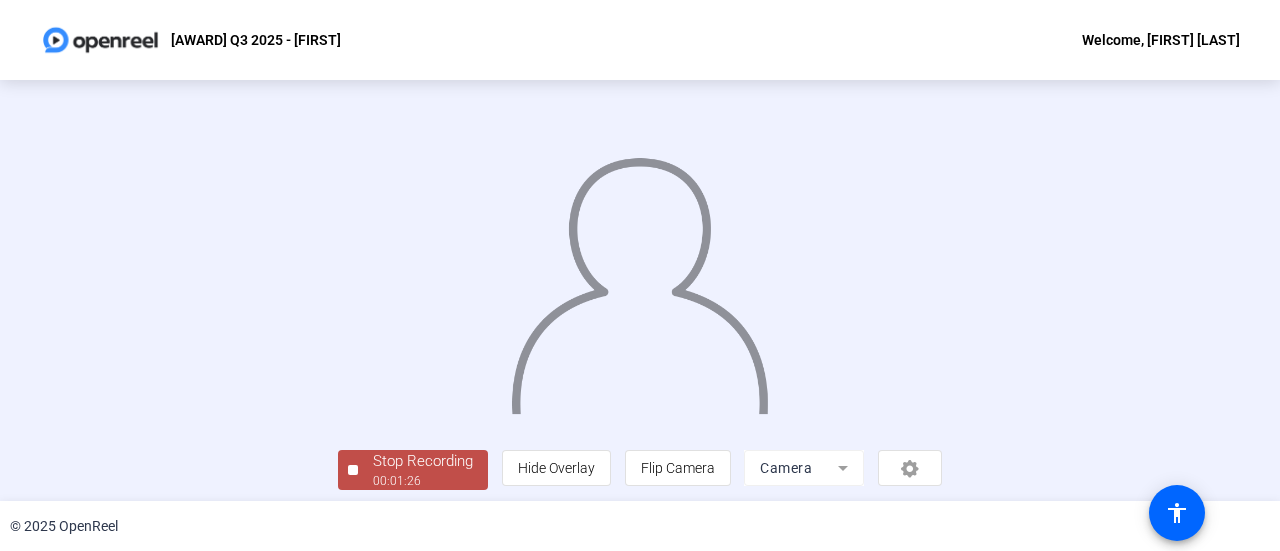 drag, startPoint x: 802, startPoint y: 264, endPoint x: 685, endPoint y: 323, distance: 131.03435 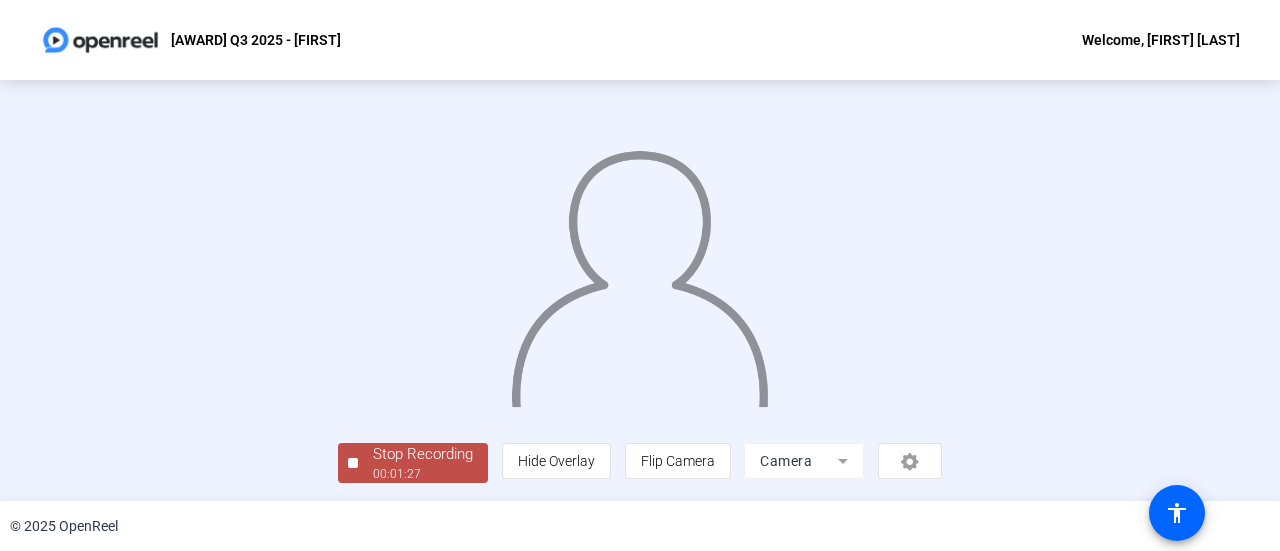 scroll, scrollTop: 140, scrollLeft: 0, axis: vertical 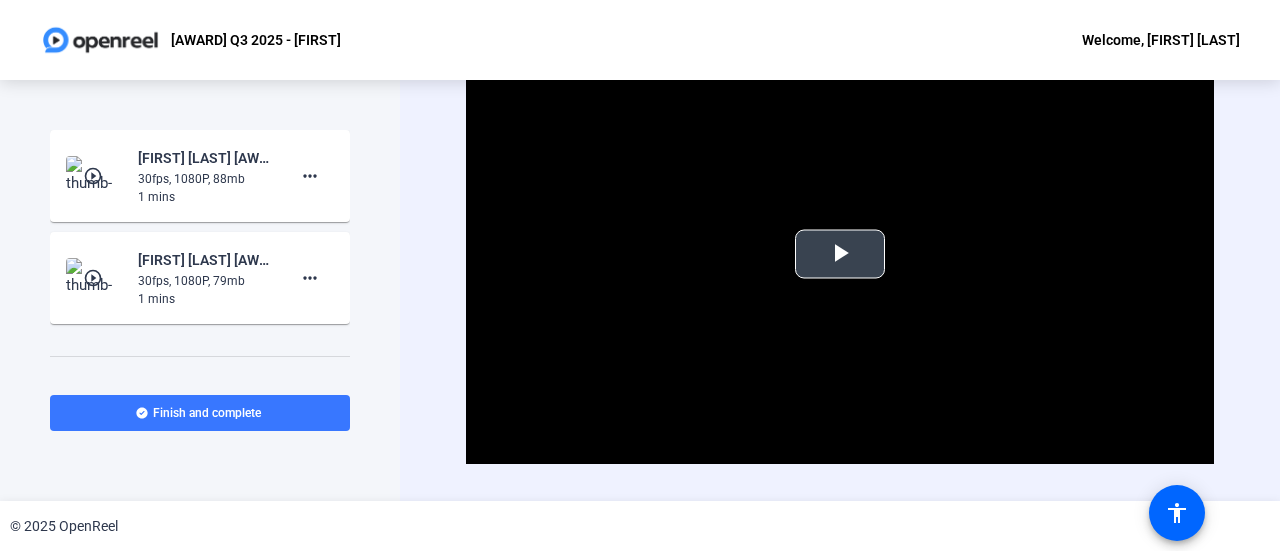 click at bounding box center [840, 254] 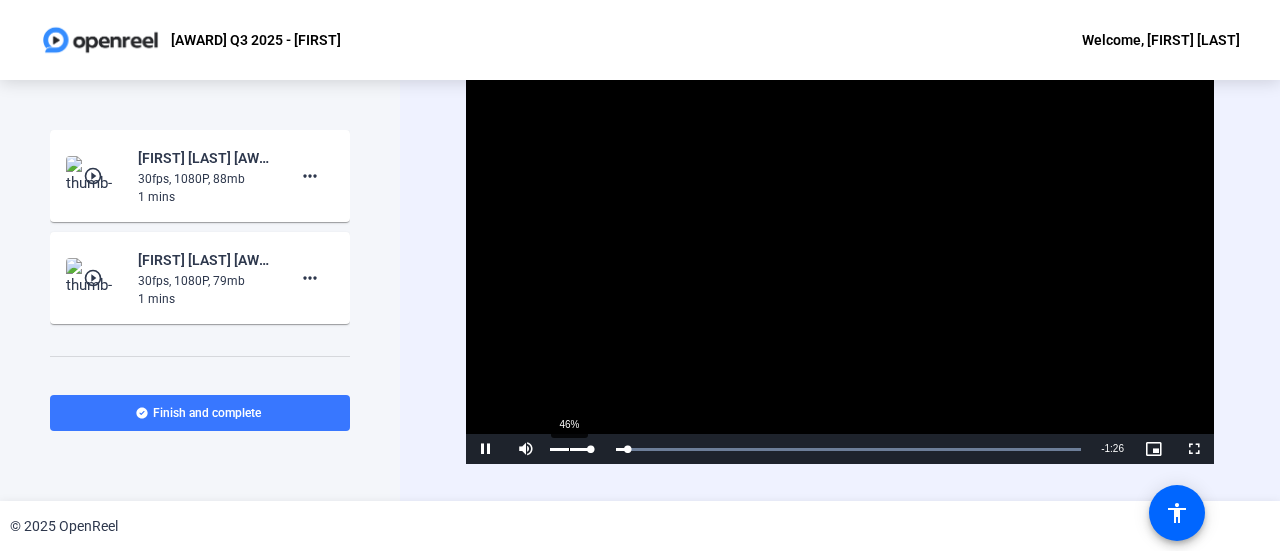 click on "46%" at bounding box center (570, 449) 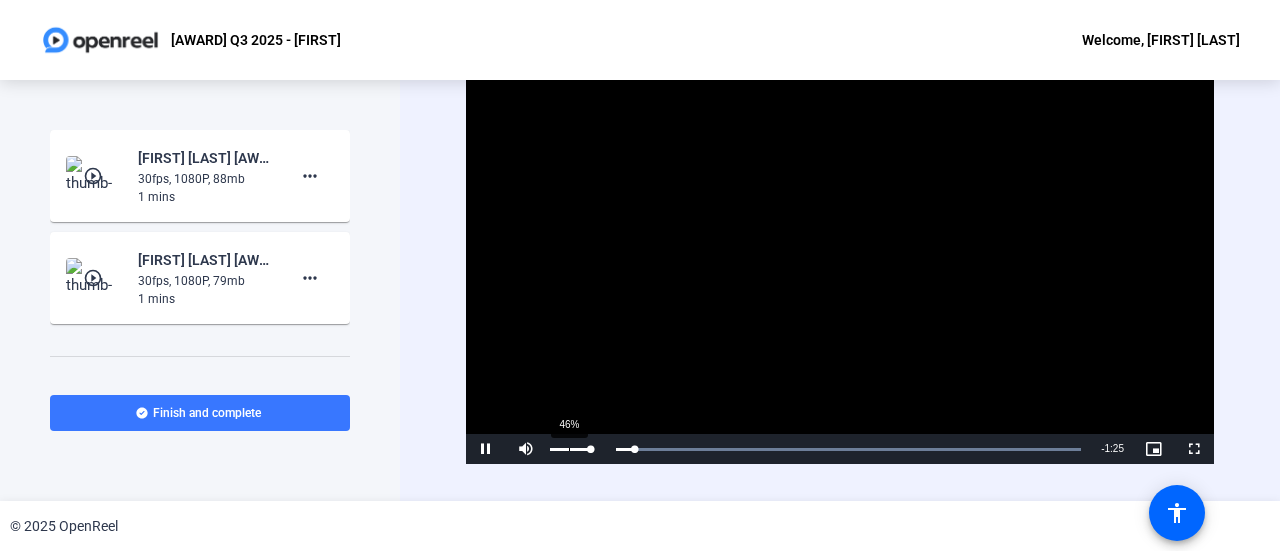 click on "46%" at bounding box center [570, 449] 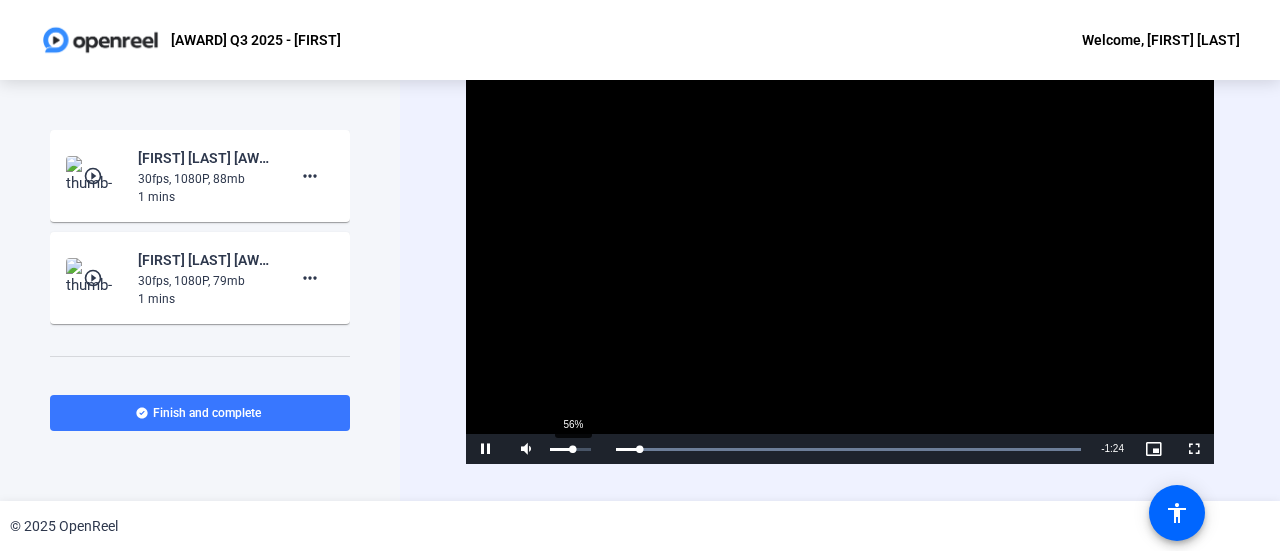 click at bounding box center [561, 449] 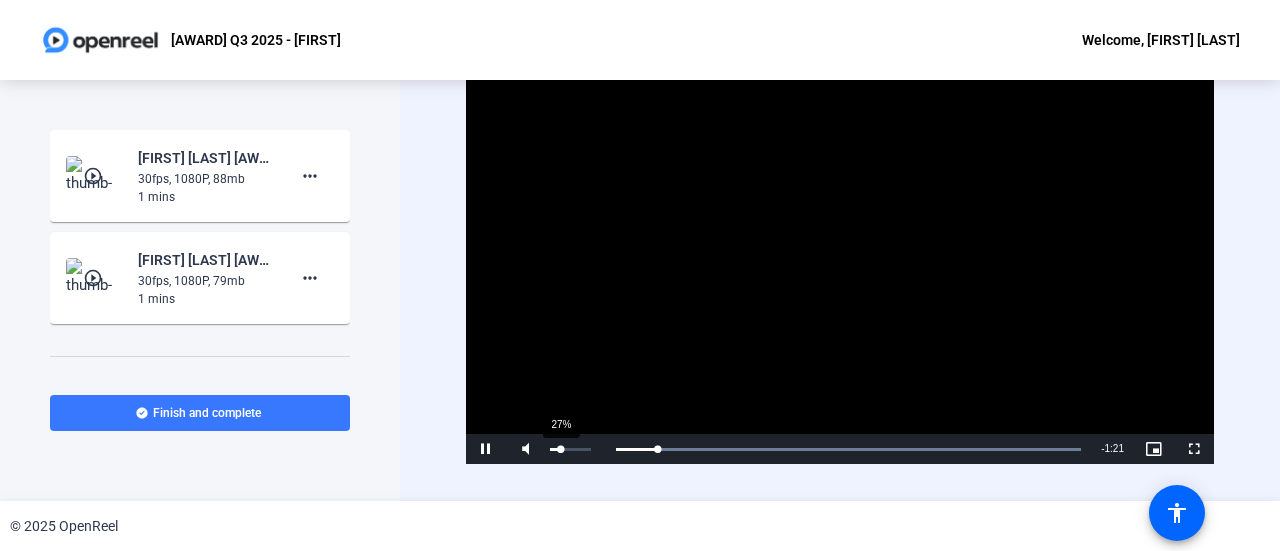 click at bounding box center [555, 449] 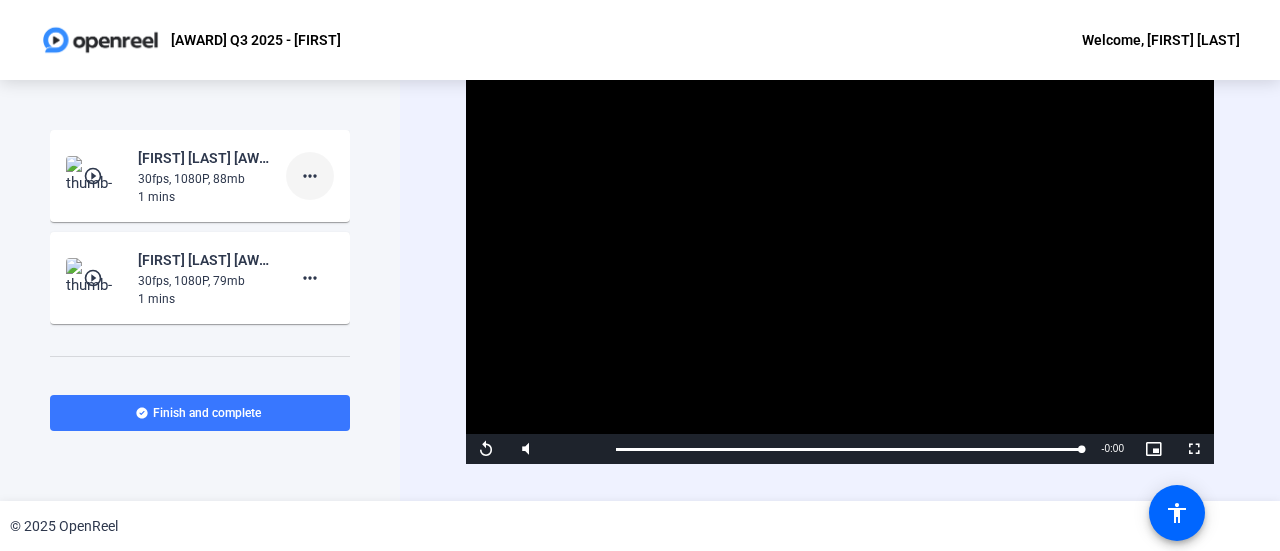 click on "more_horiz" 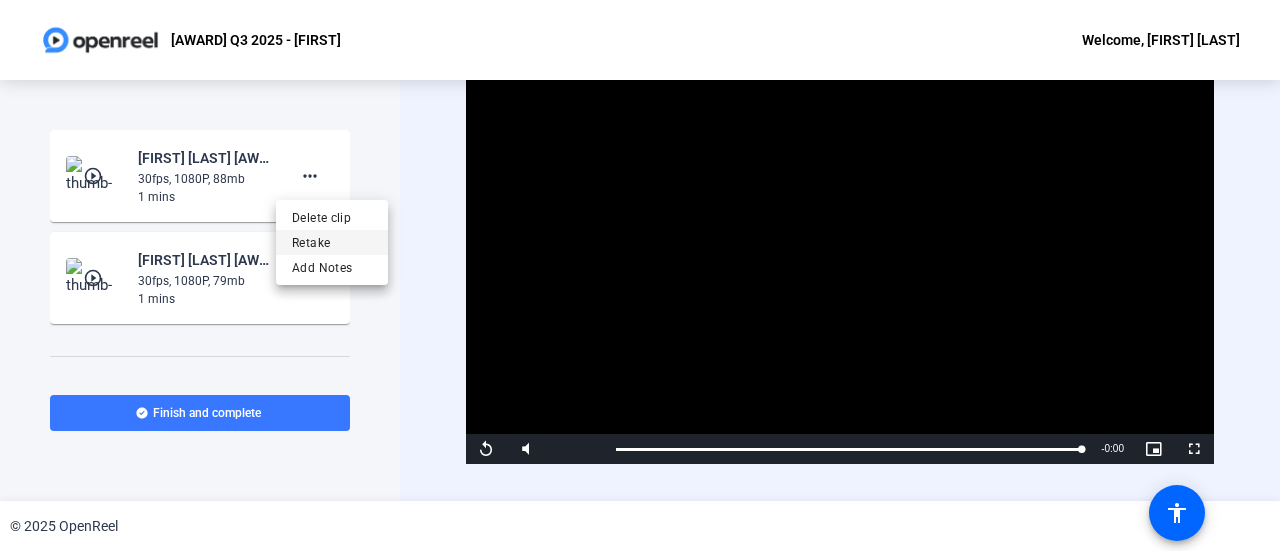 click on "Retake" at bounding box center [332, 243] 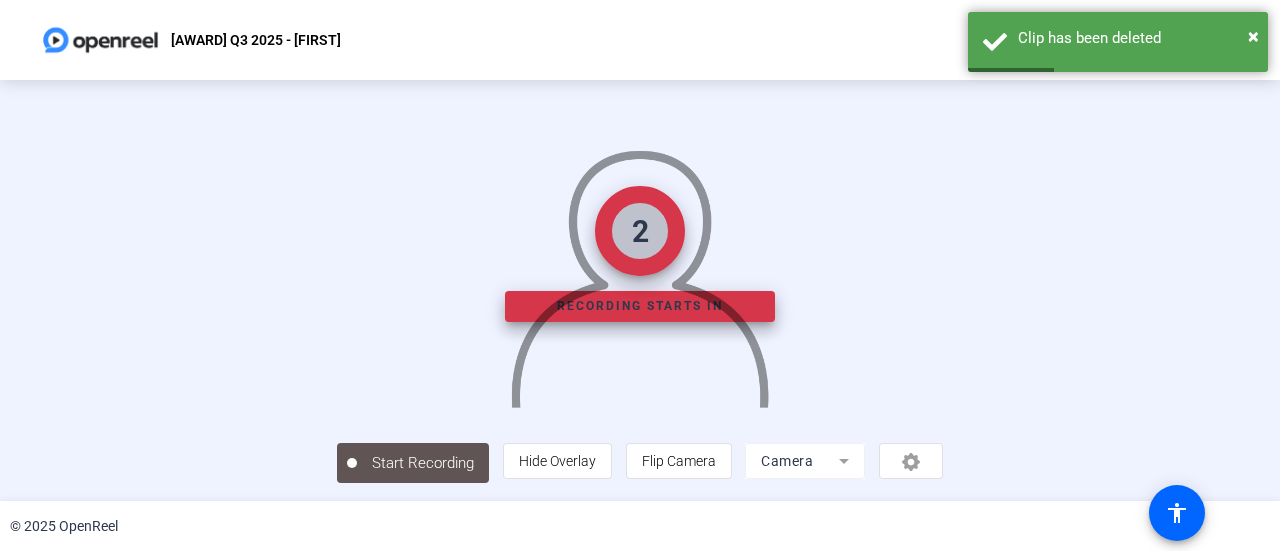 scroll, scrollTop: 140, scrollLeft: 0, axis: vertical 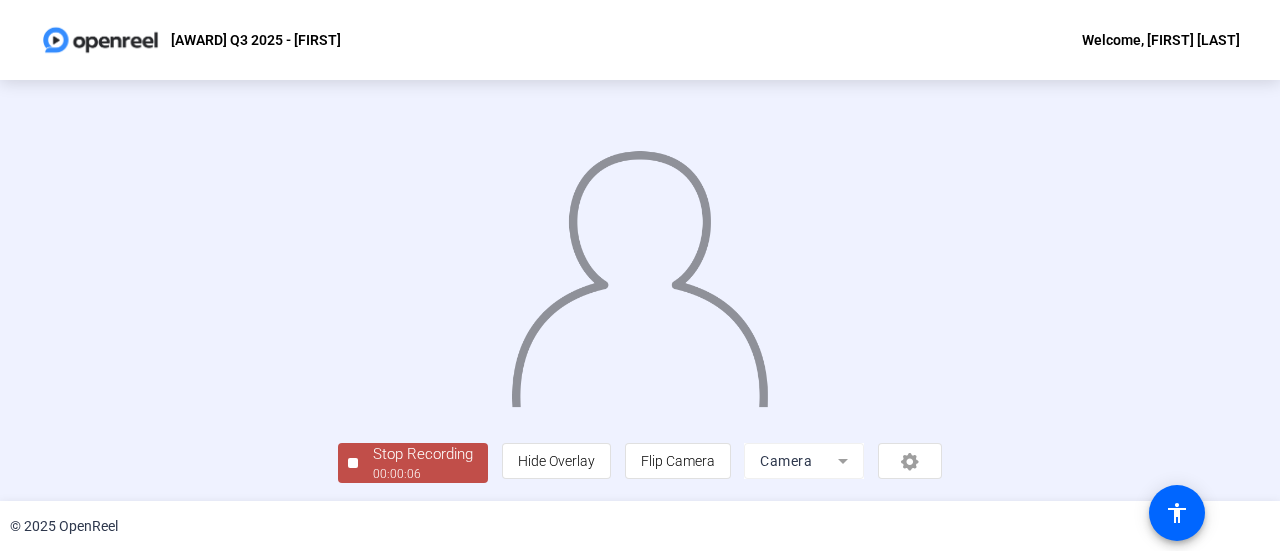 click on "00:00:06" 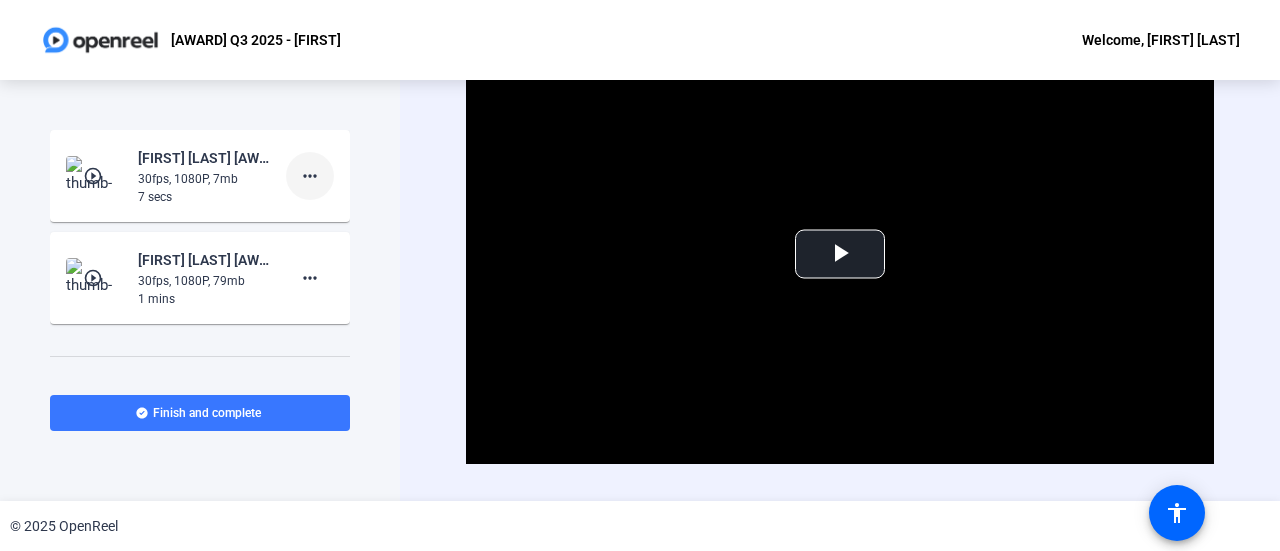 click on "more_horiz" 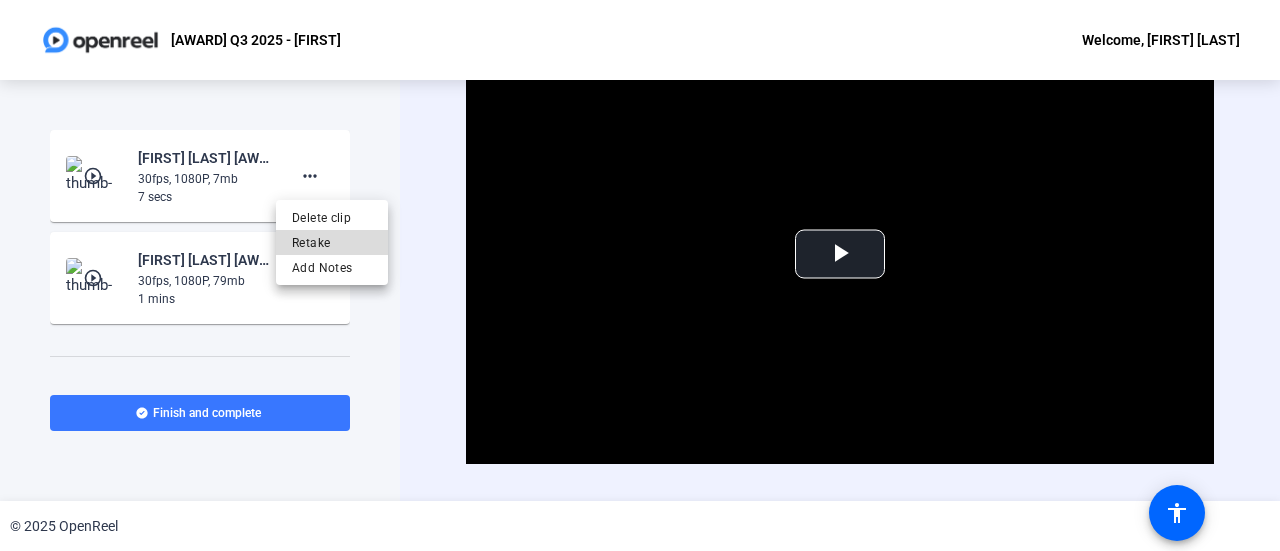 click on "Retake" at bounding box center (332, 243) 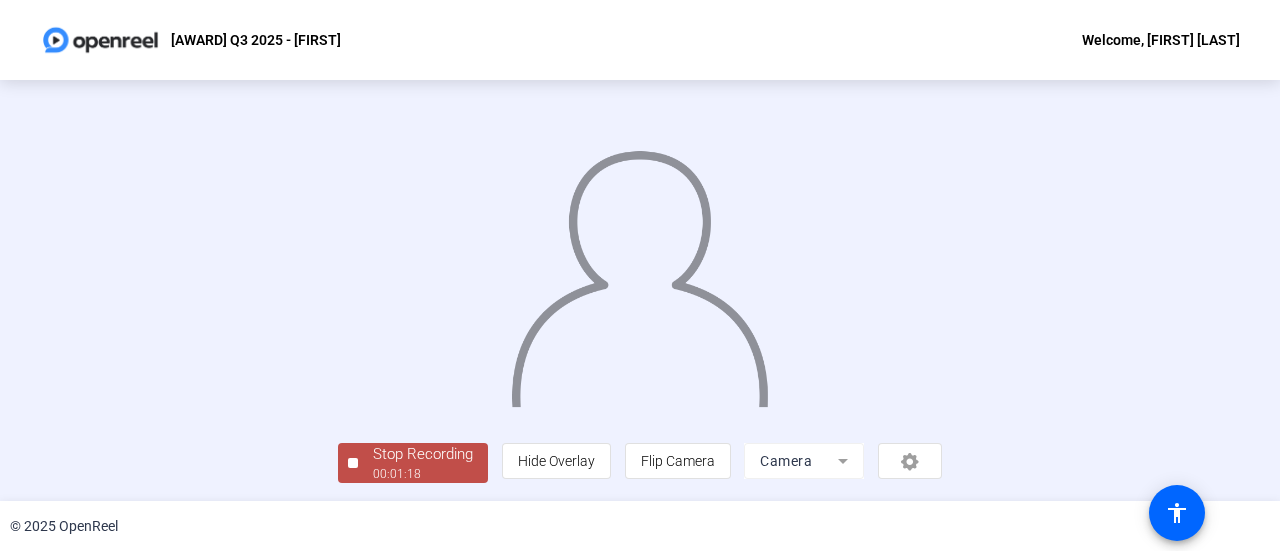 scroll, scrollTop: 140, scrollLeft: 0, axis: vertical 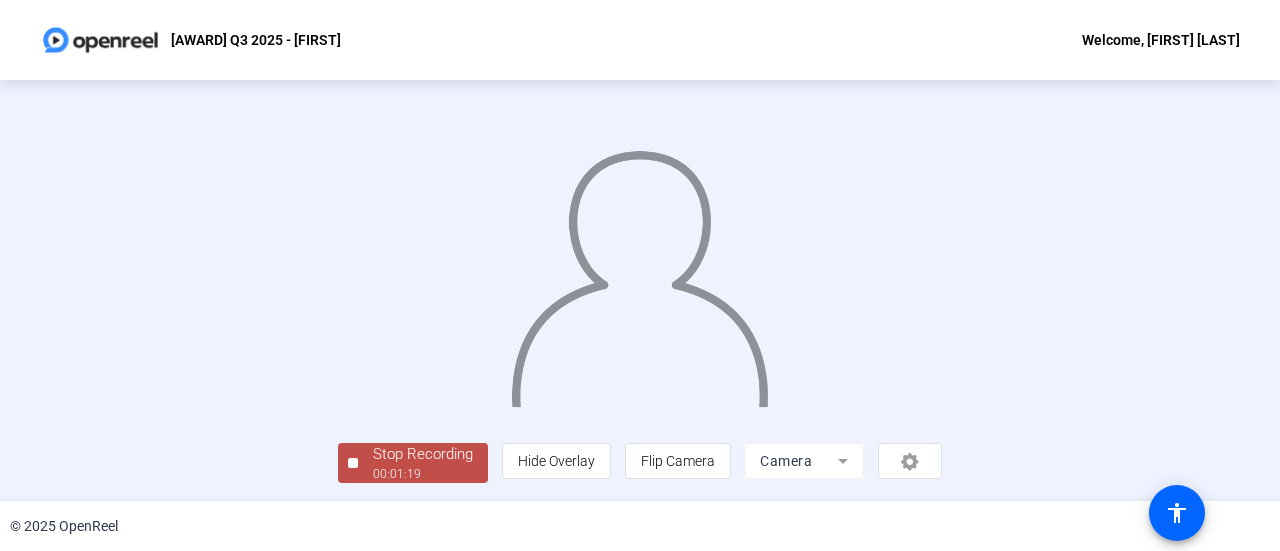 click on "Stop Recording" 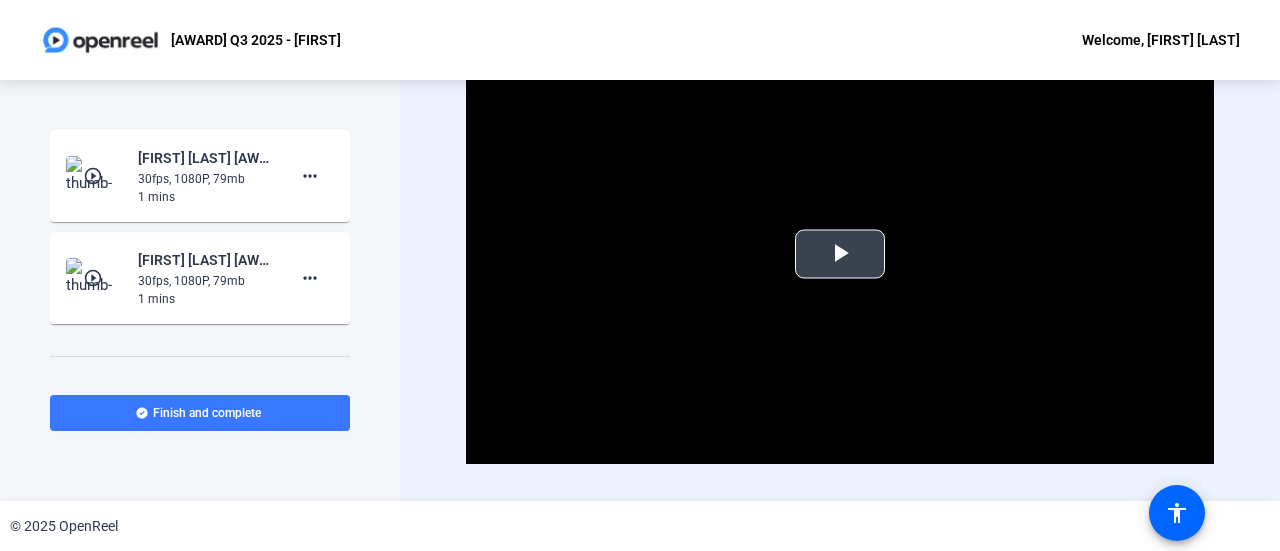 click at bounding box center [840, 254] 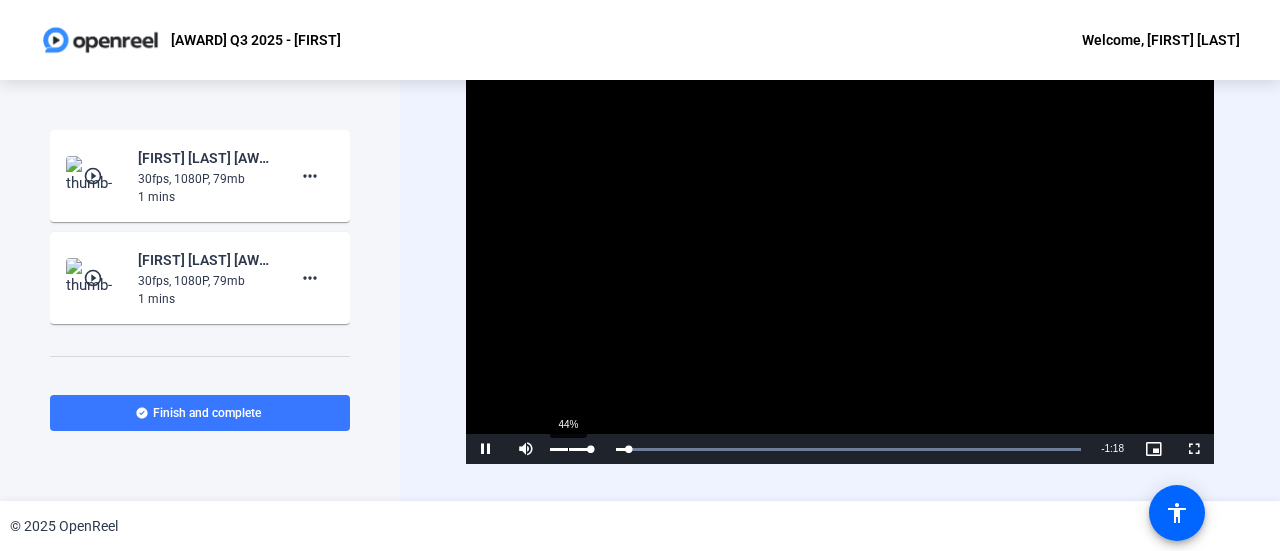 click on "44%" at bounding box center [570, 449] 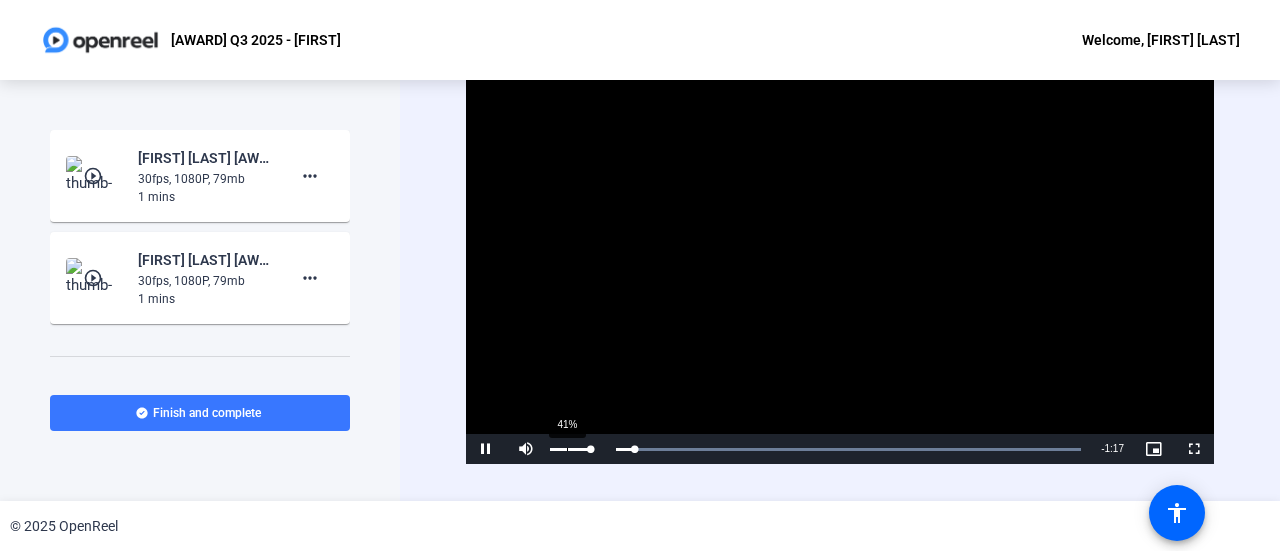 click at bounding box center [570, 449] 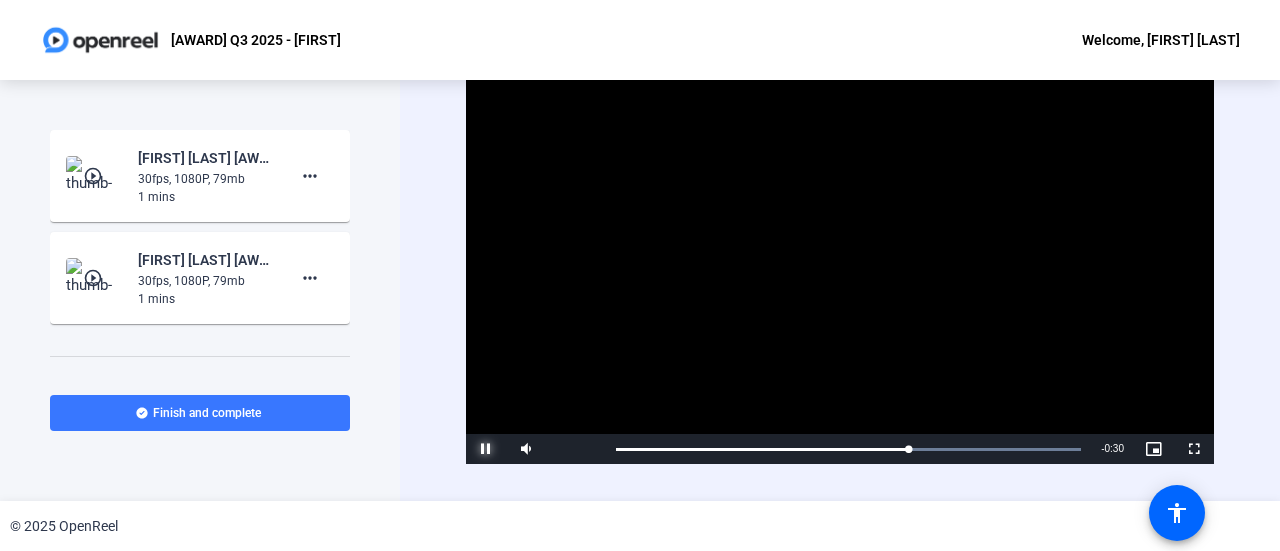click at bounding box center (486, 449) 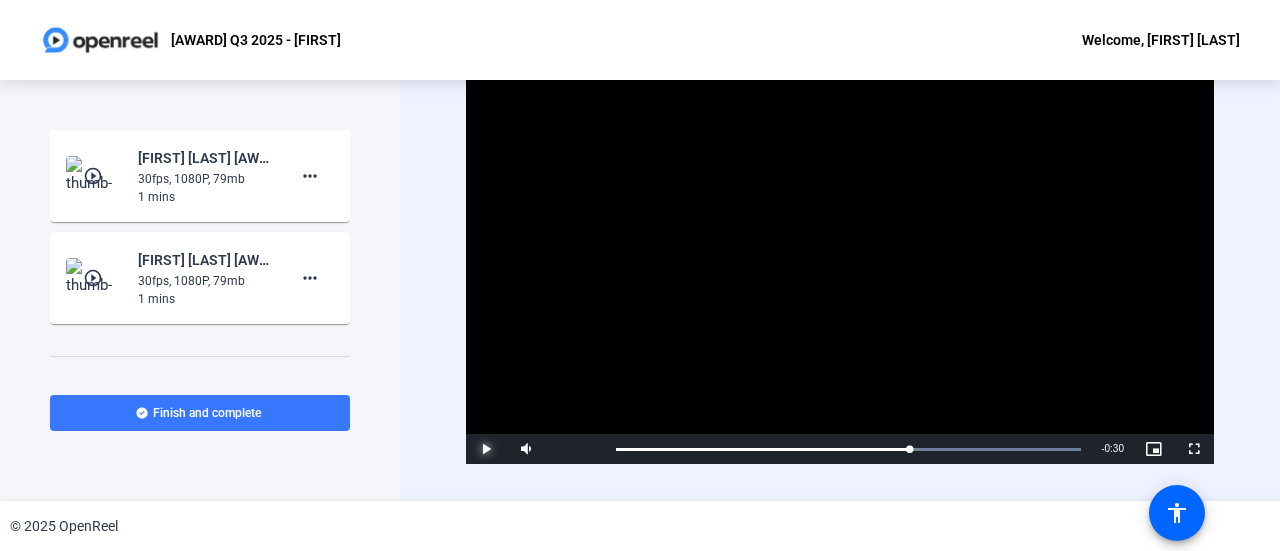 click at bounding box center [486, 449] 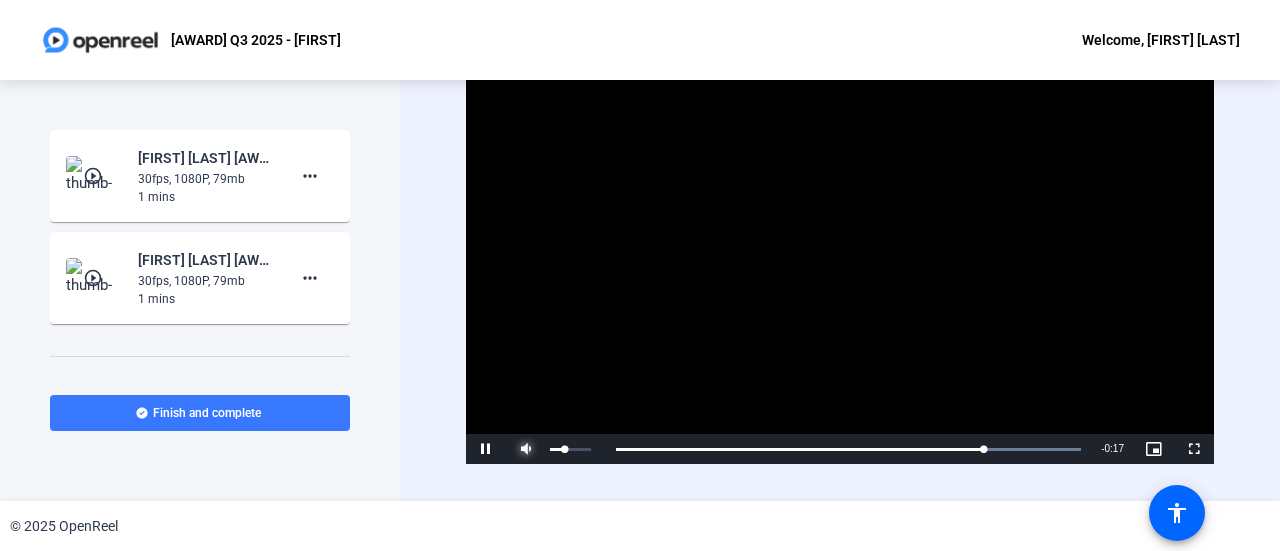 click at bounding box center [526, 449] 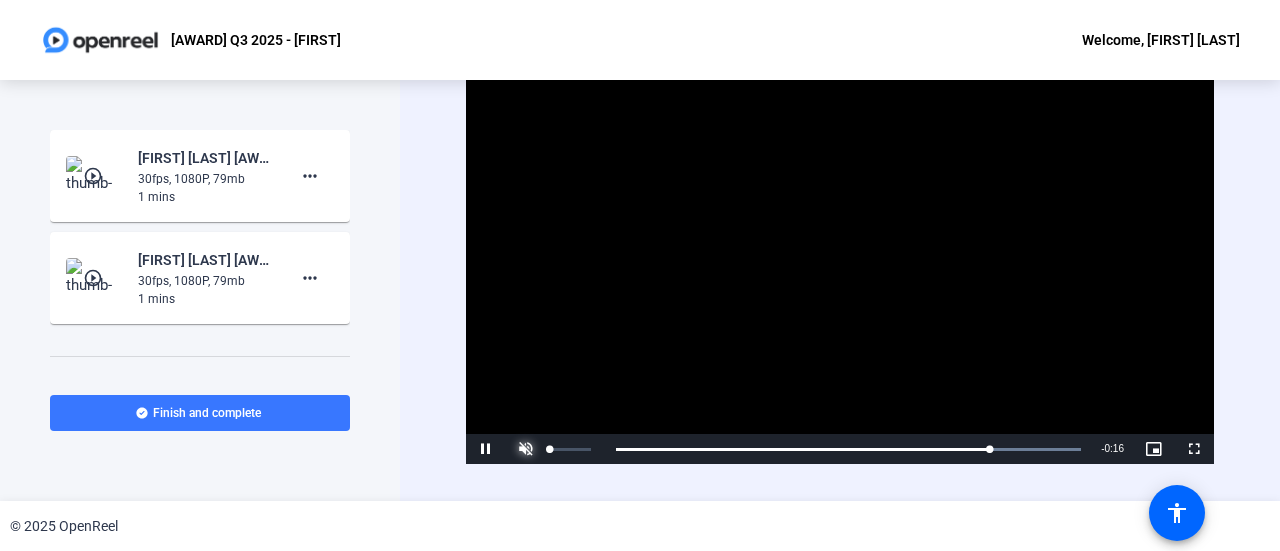 click at bounding box center (526, 449) 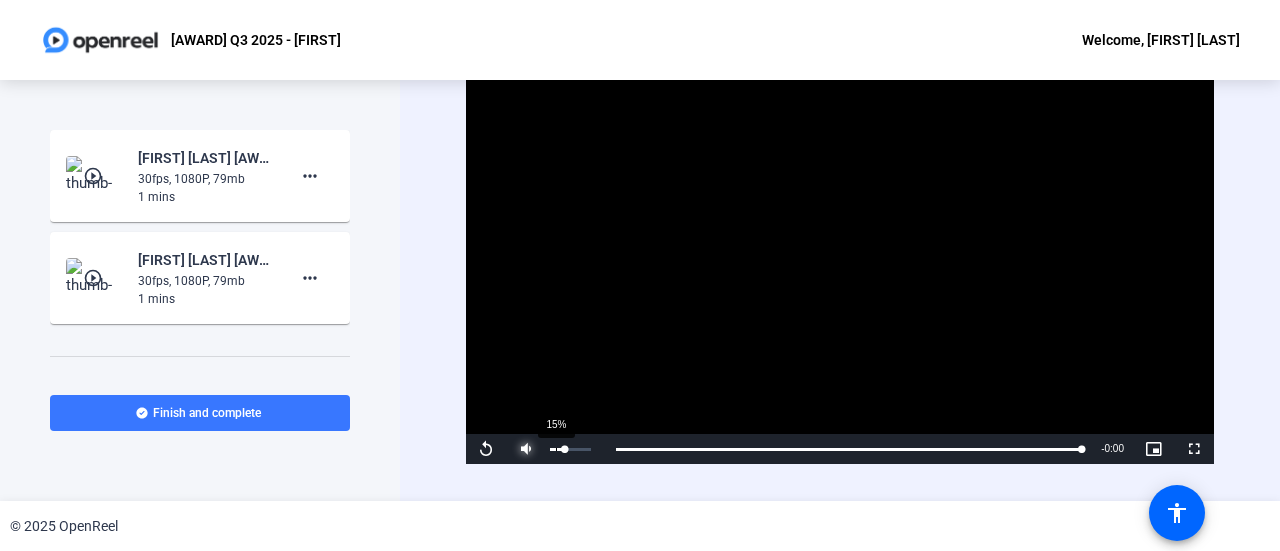 scroll, scrollTop: 40, scrollLeft: 0, axis: vertical 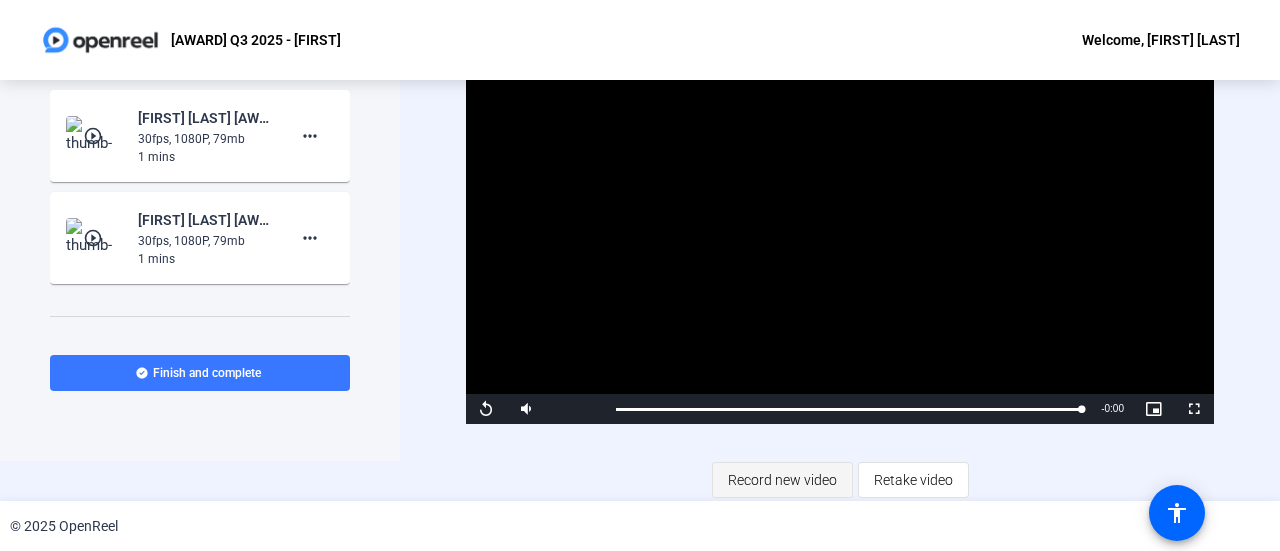 click on "Record new video" 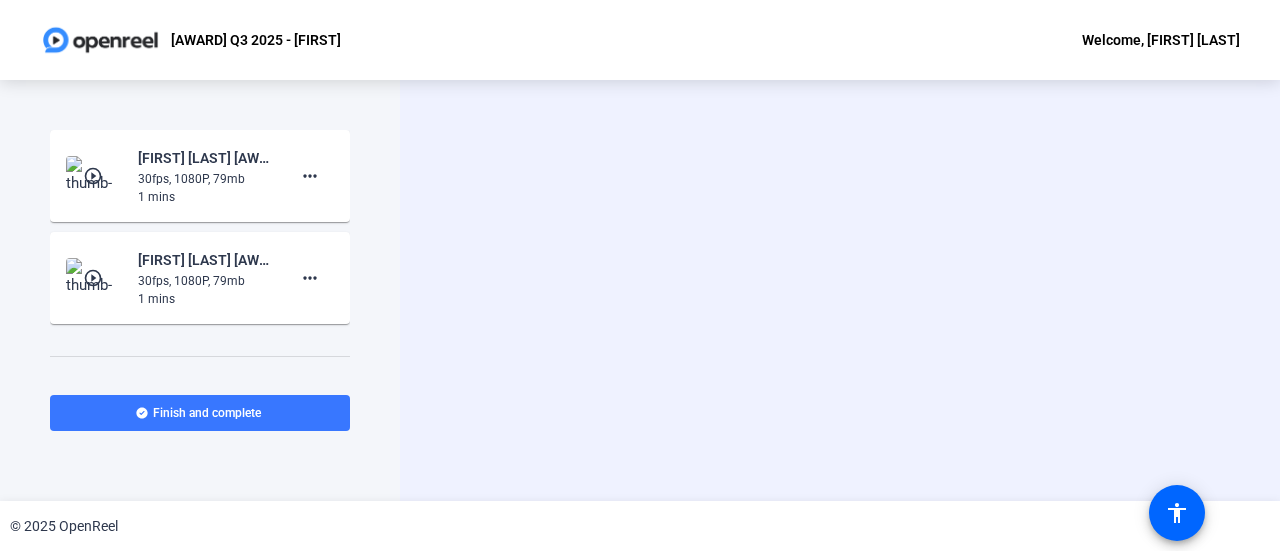 scroll, scrollTop: 0, scrollLeft: 0, axis: both 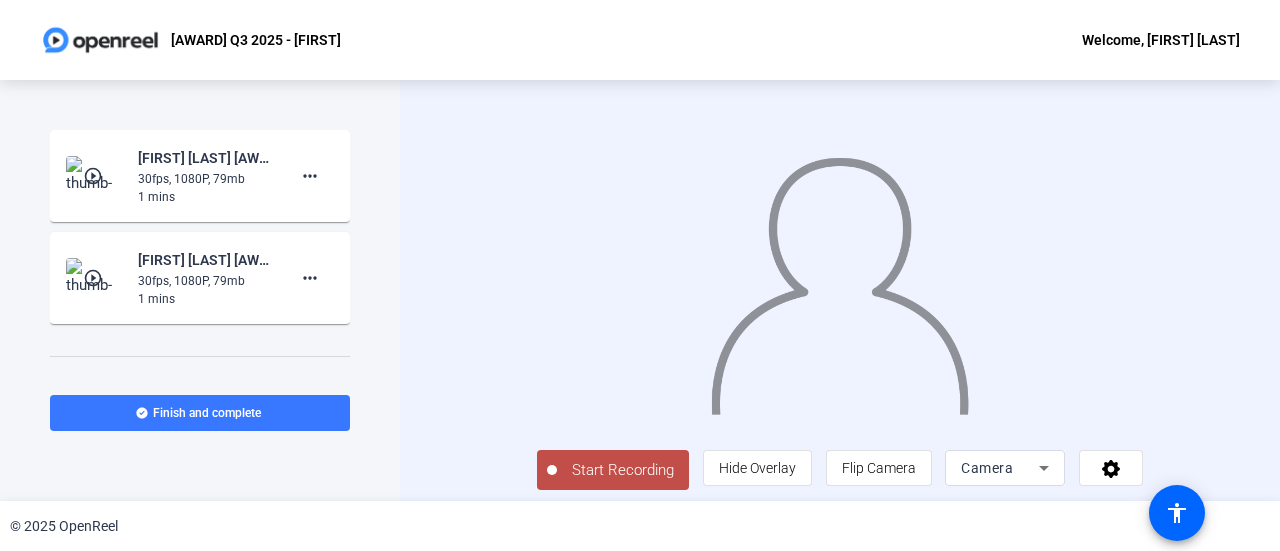 click on "Start Recording" 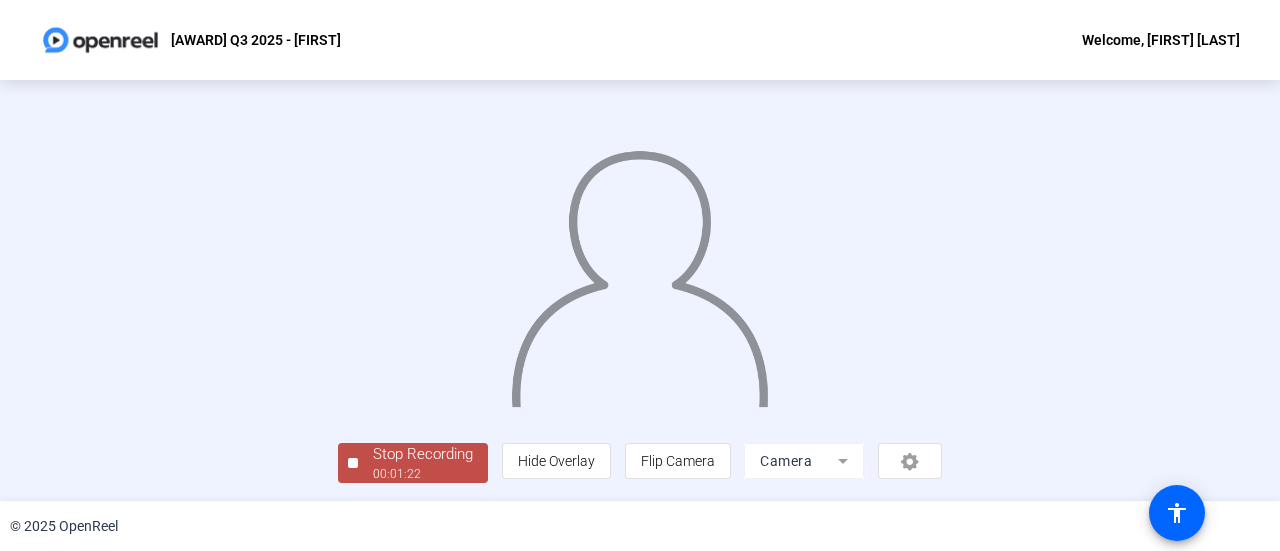 scroll, scrollTop: 140, scrollLeft: 0, axis: vertical 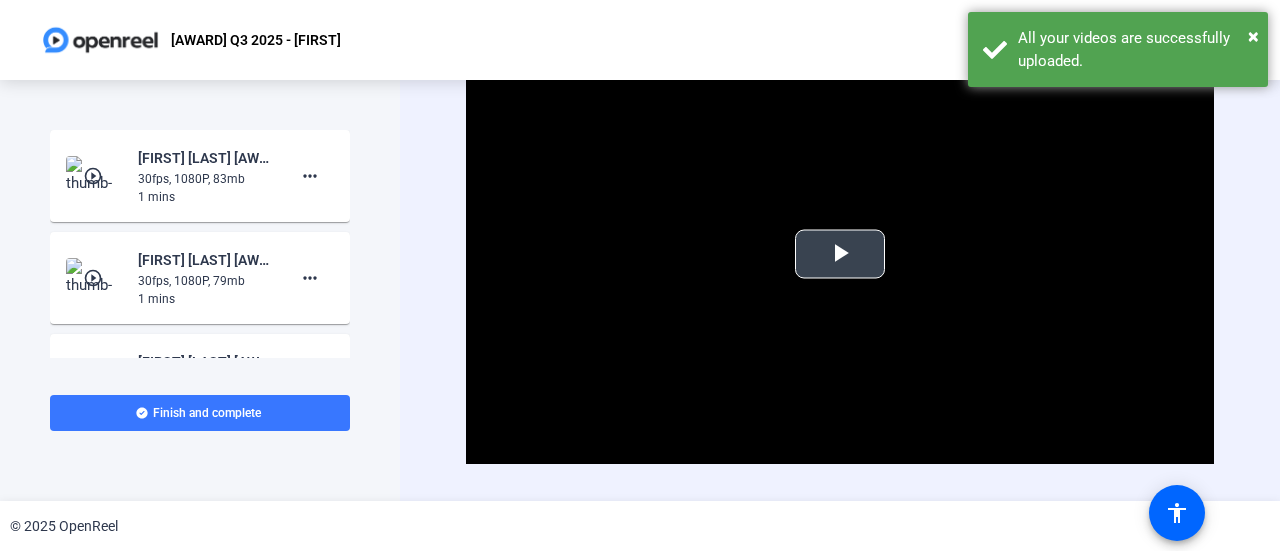 click at bounding box center [840, 254] 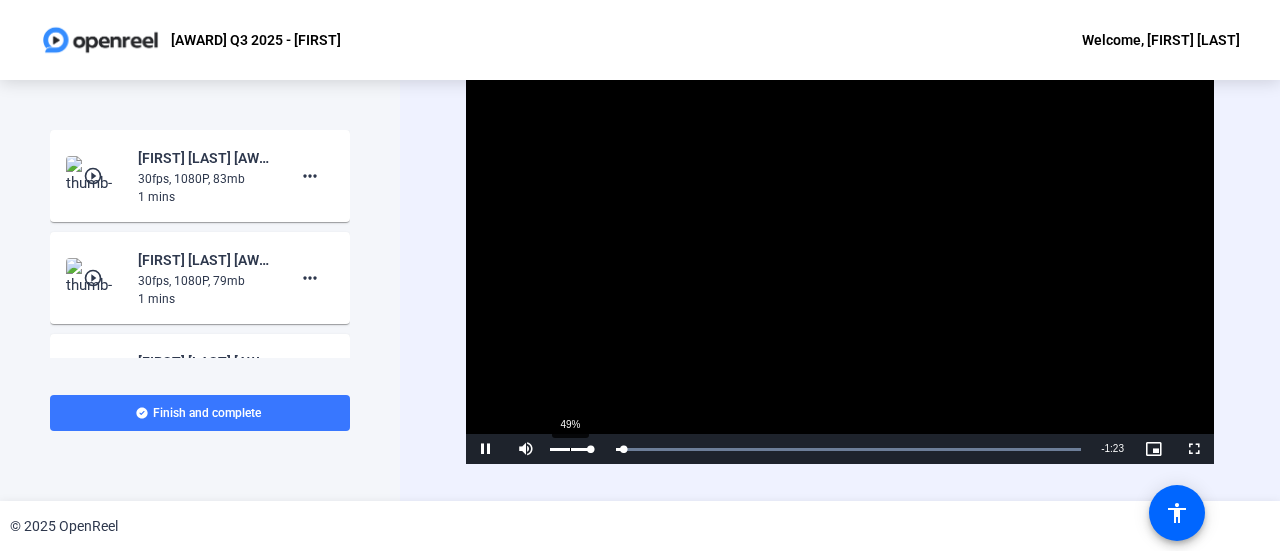 click on "49%" at bounding box center [570, 449] 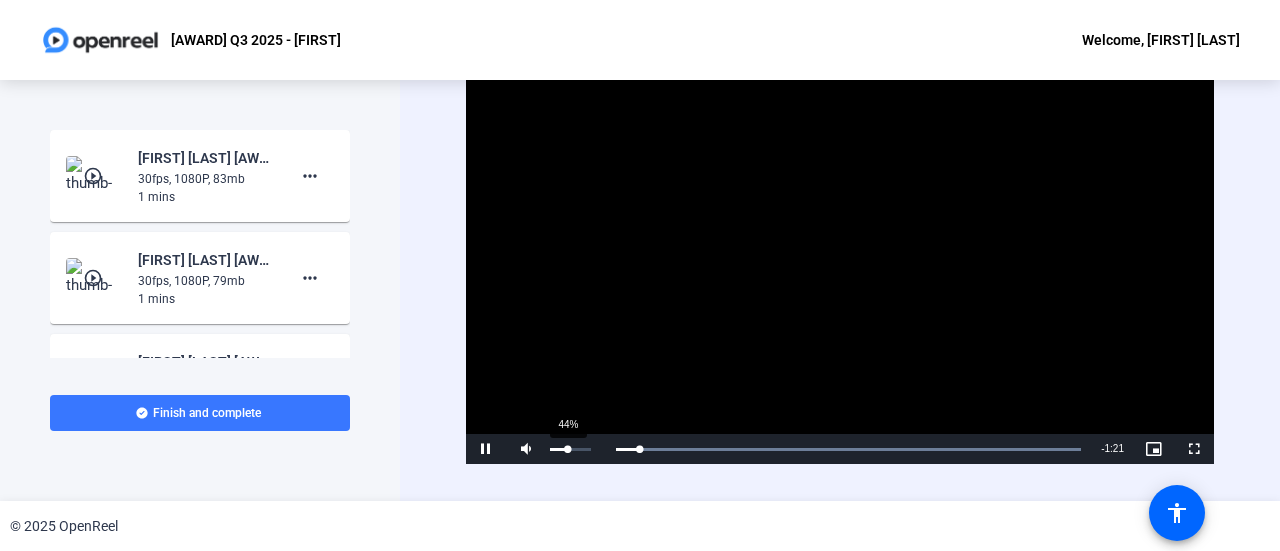 click at bounding box center [559, 449] 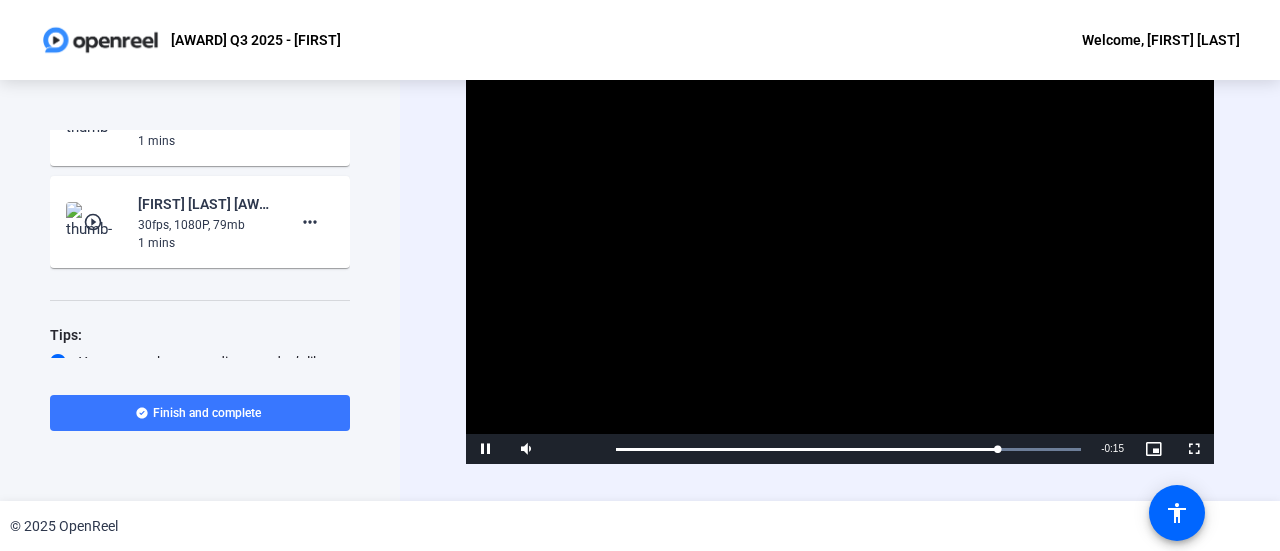 scroll, scrollTop: 221, scrollLeft: 0, axis: vertical 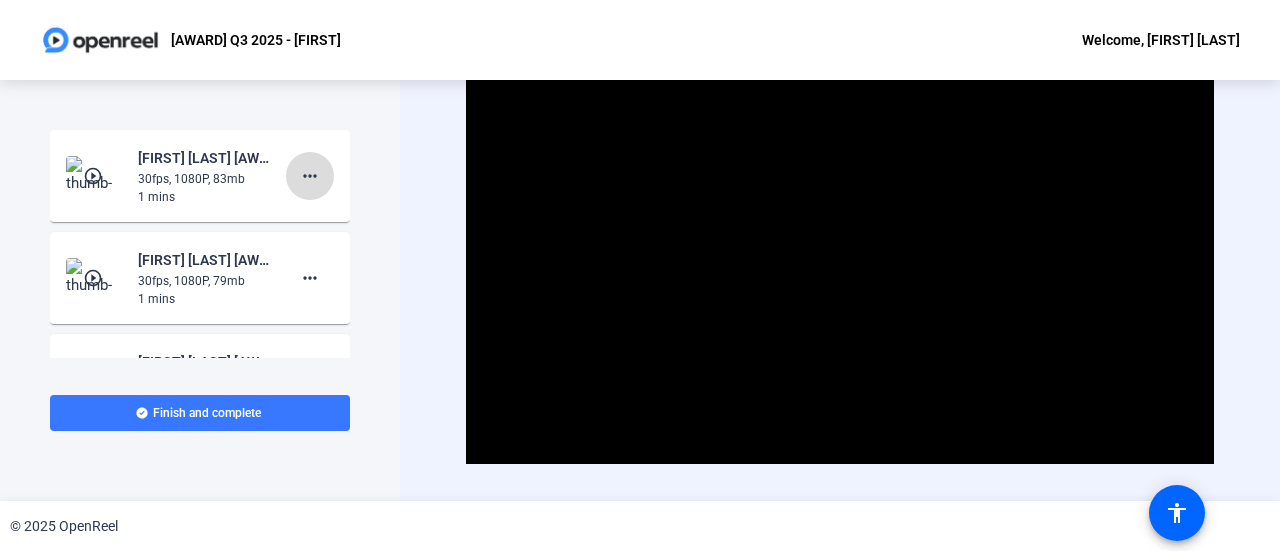 click on "more_horiz" 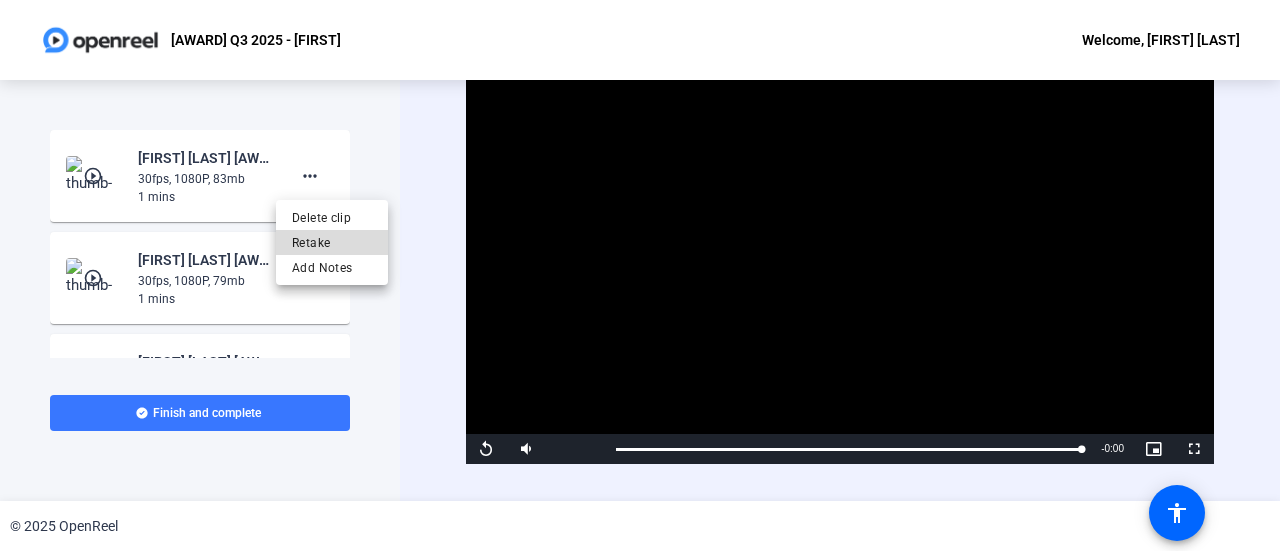 click on "Retake" at bounding box center [332, 243] 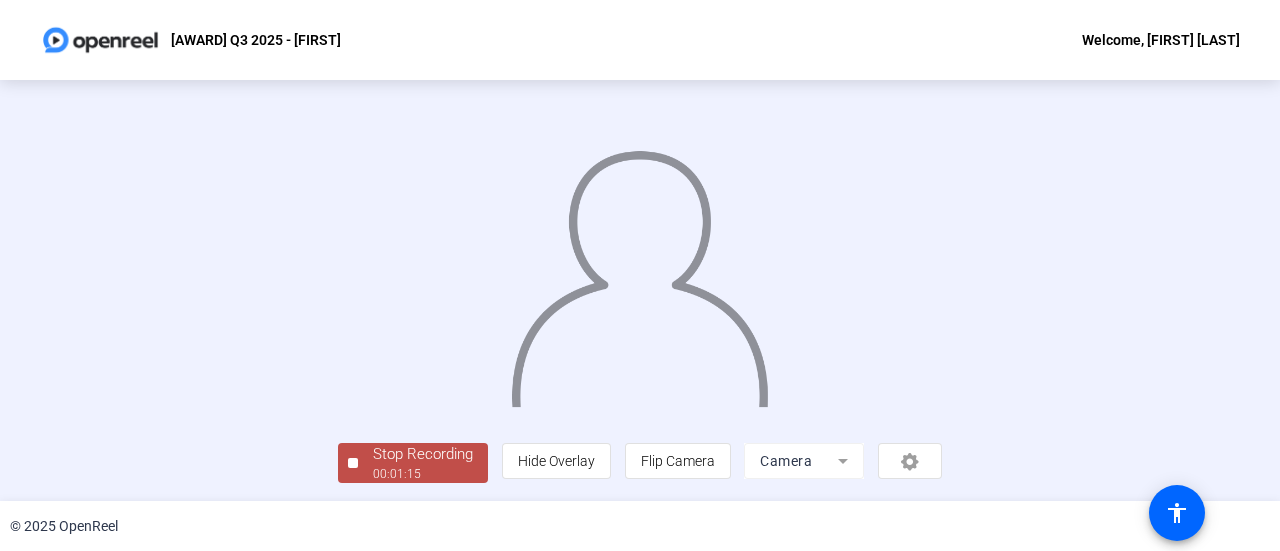 scroll, scrollTop: 140, scrollLeft: 0, axis: vertical 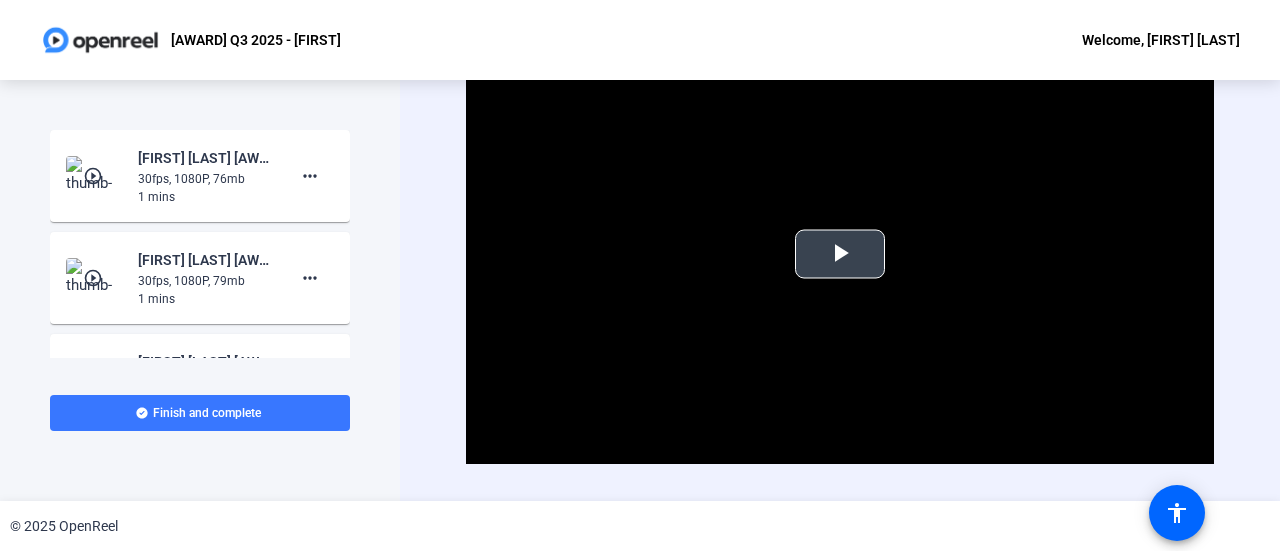 click at bounding box center (840, 254) 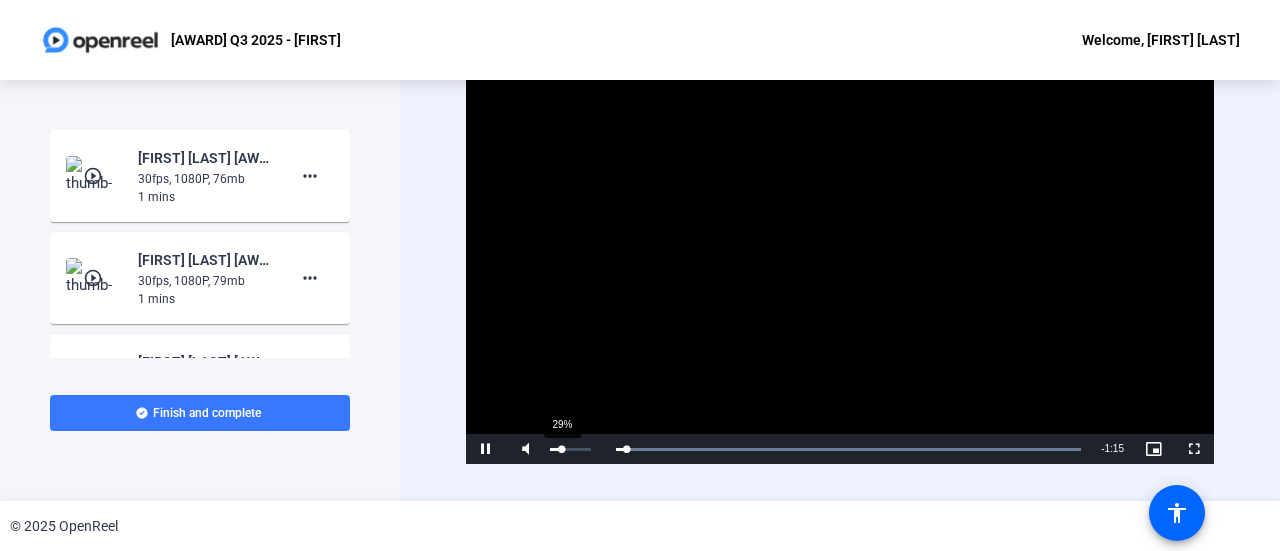 click on "29%" at bounding box center [570, 449] 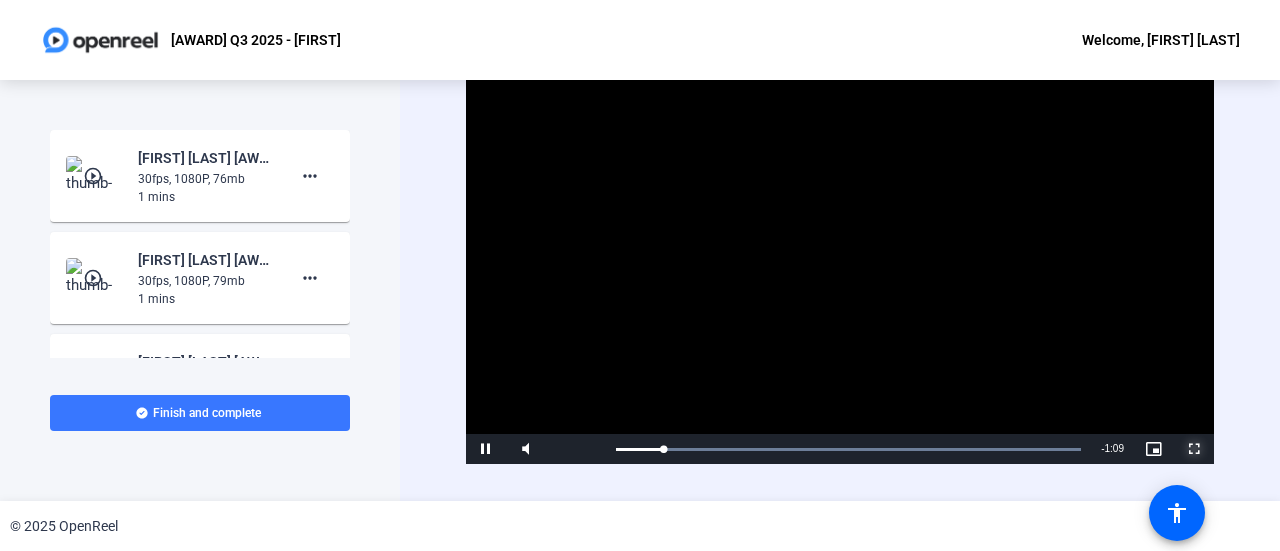 click at bounding box center (1194, 449) 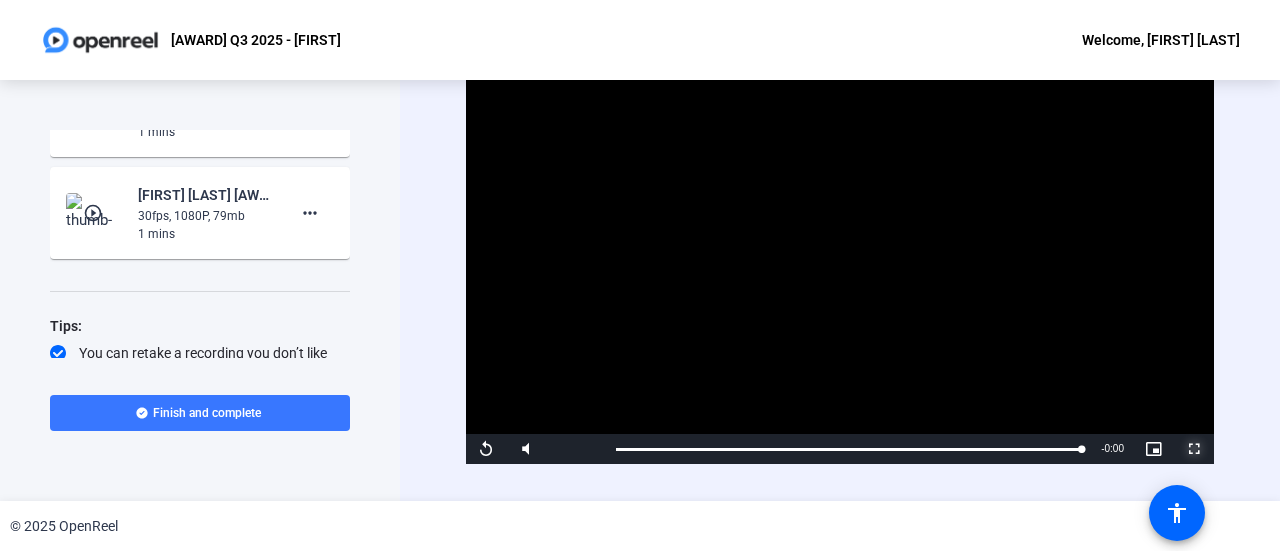scroll, scrollTop: 221, scrollLeft: 0, axis: vertical 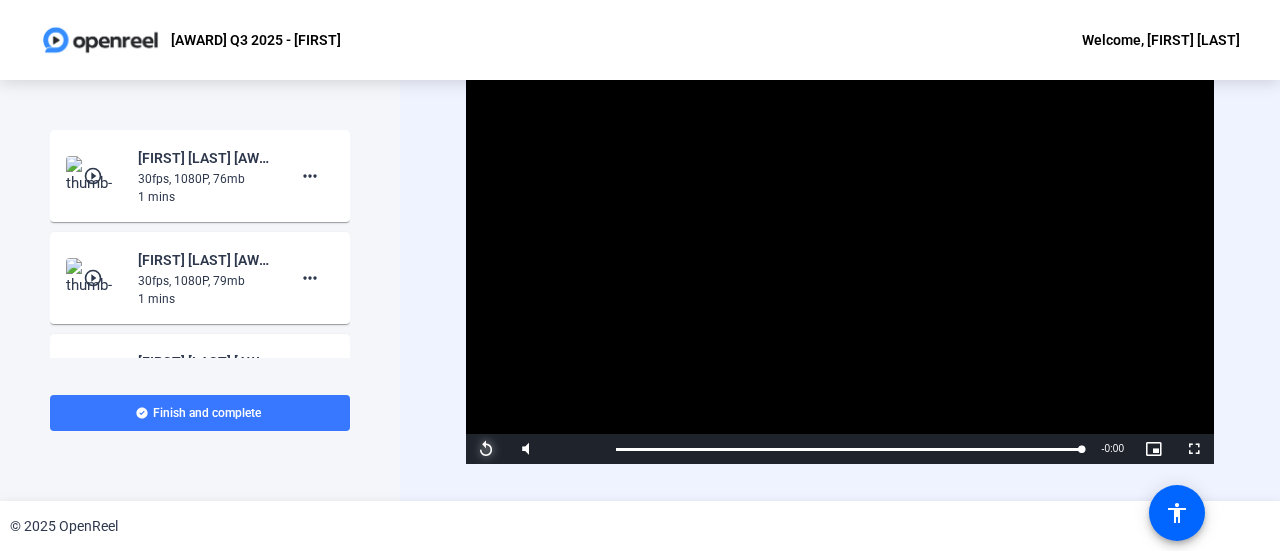 click at bounding box center [486, 449] 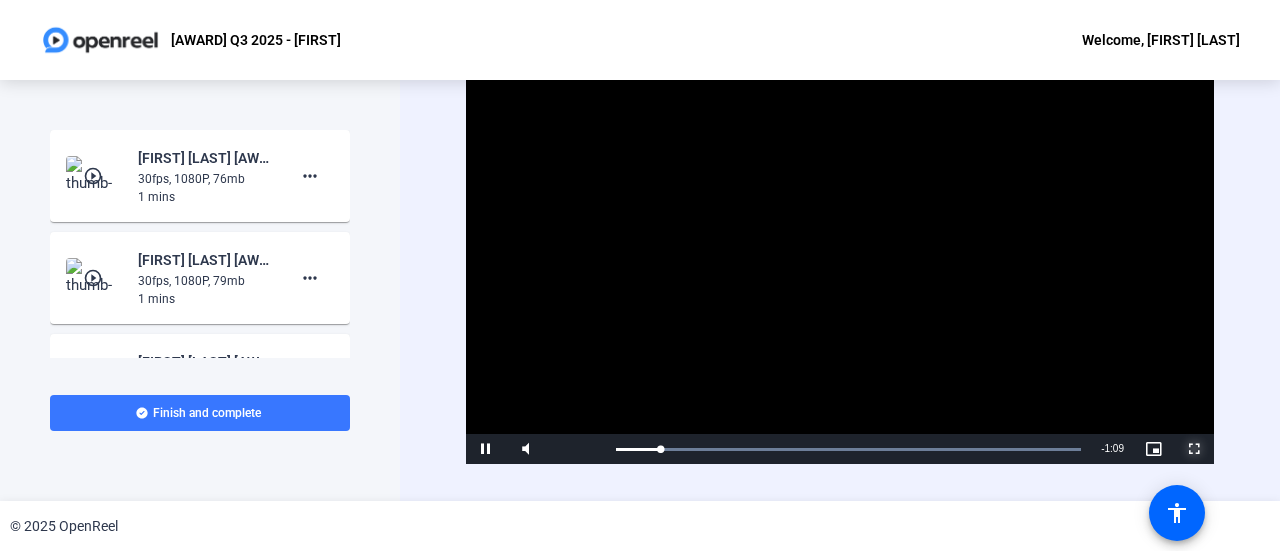 click at bounding box center [1194, 449] 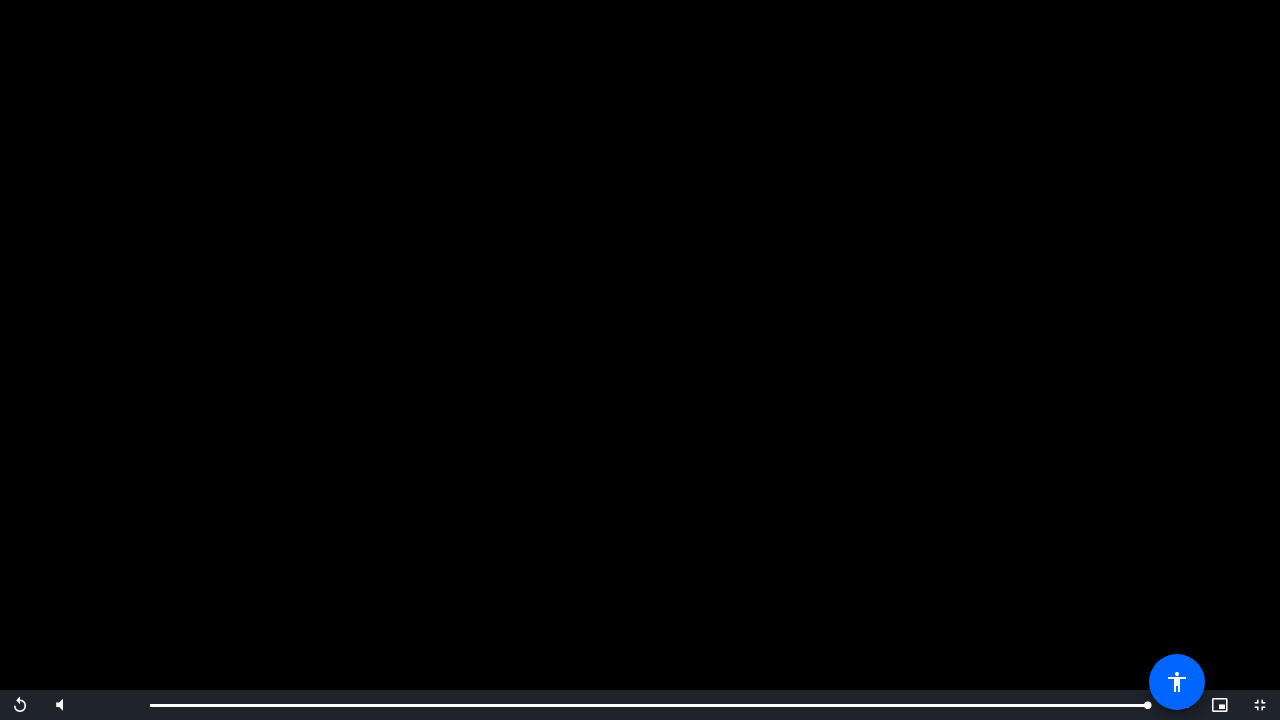 click at bounding box center (640, 360) 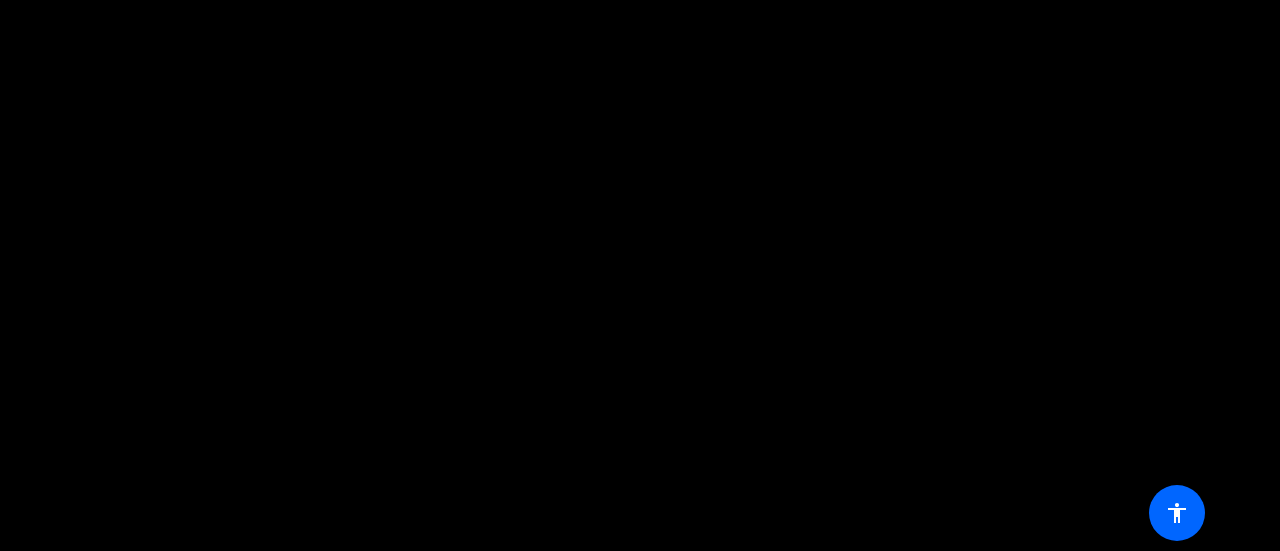 scroll, scrollTop: 221, scrollLeft: 0, axis: vertical 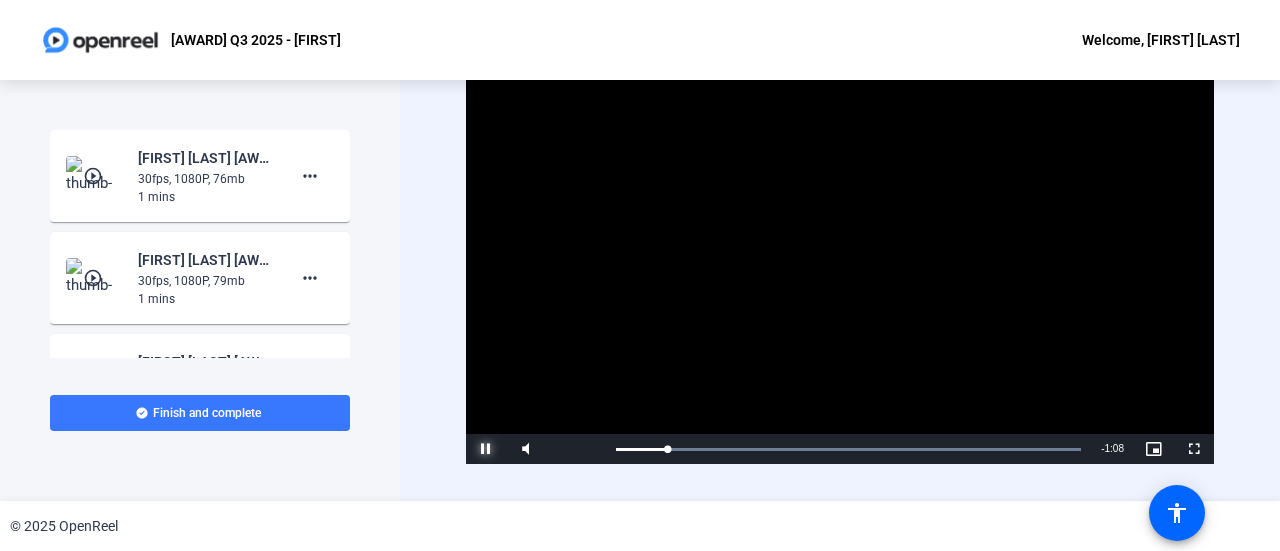 click at bounding box center (486, 449) 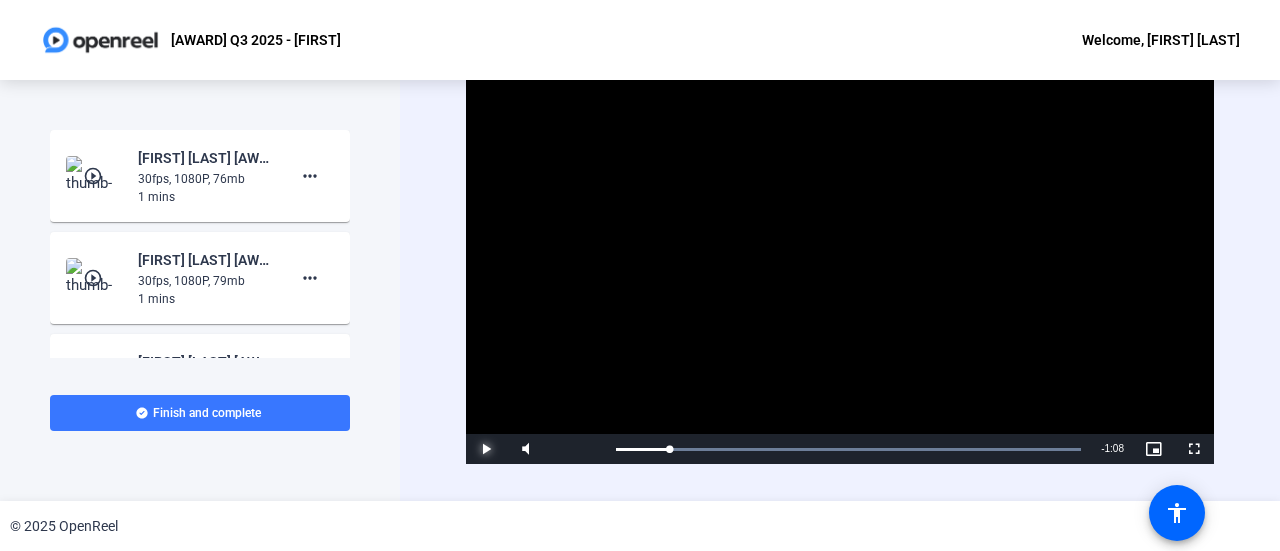 scroll, scrollTop: 40, scrollLeft: 0, axis: vertical 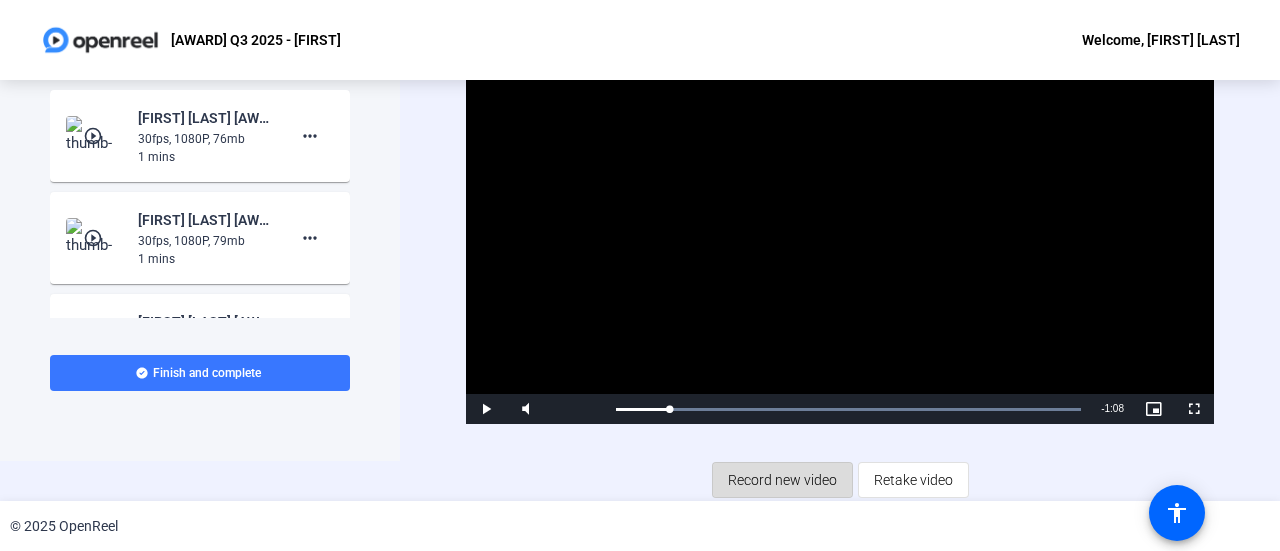 click on "Record new video" 